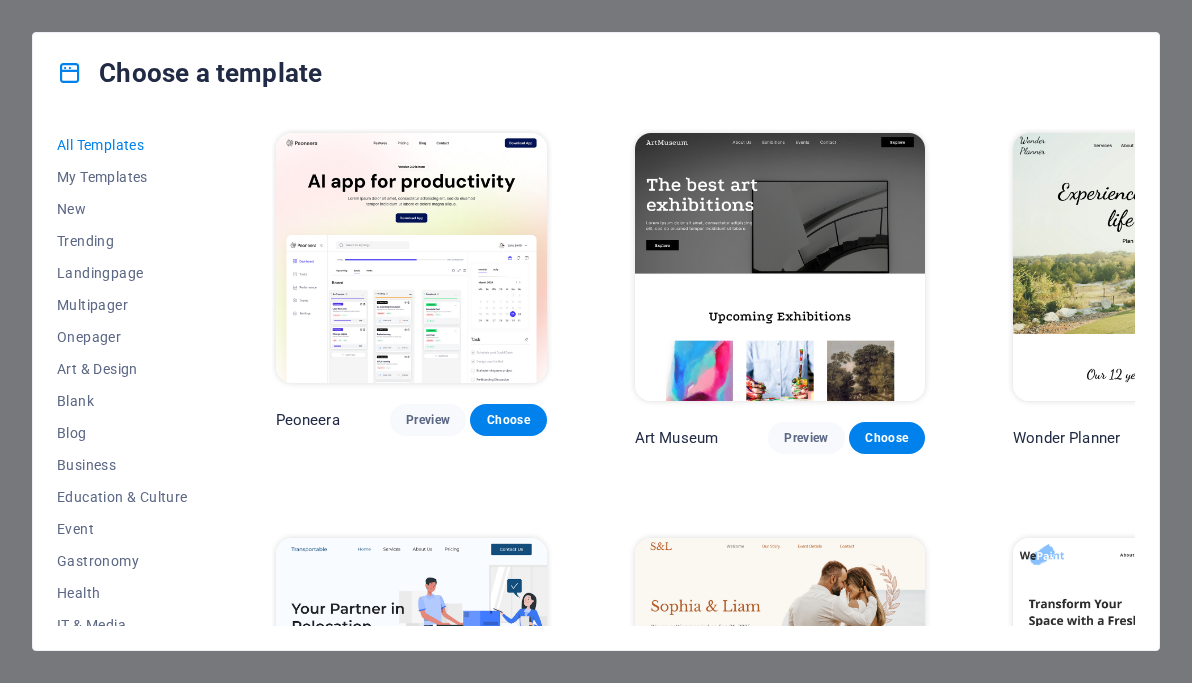 scroll, scrollTop: 0, scrollLeft: 0, axis: both 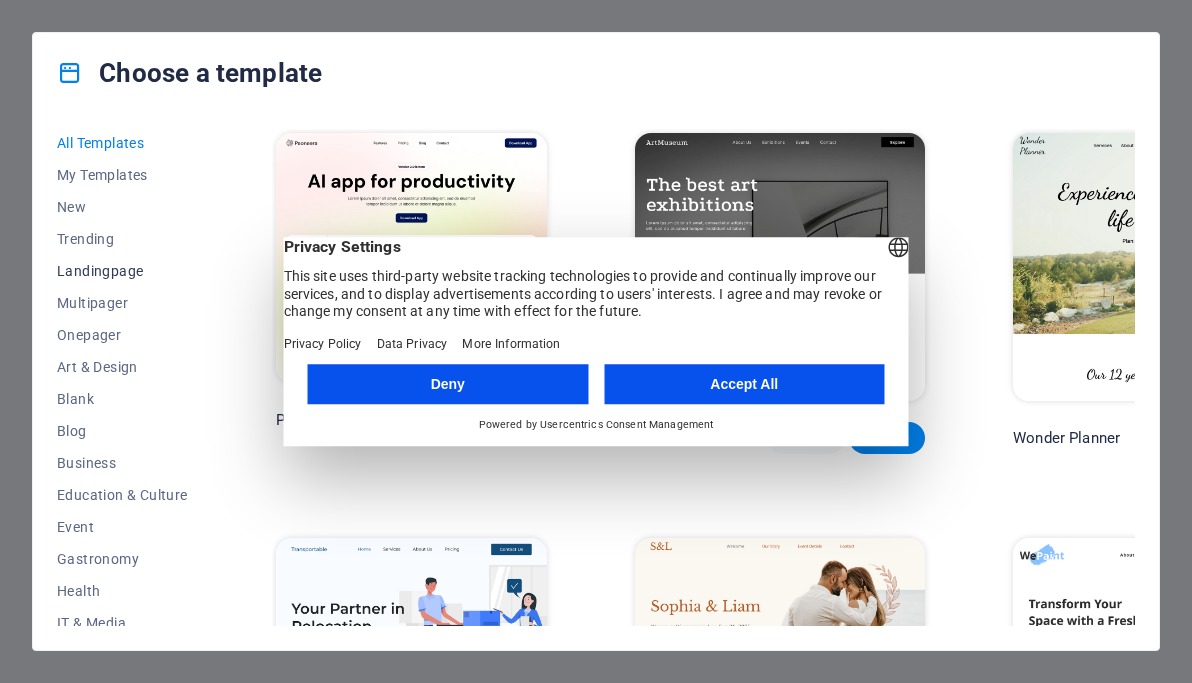 click on "Landingpage" at bounding box center (122, 271) 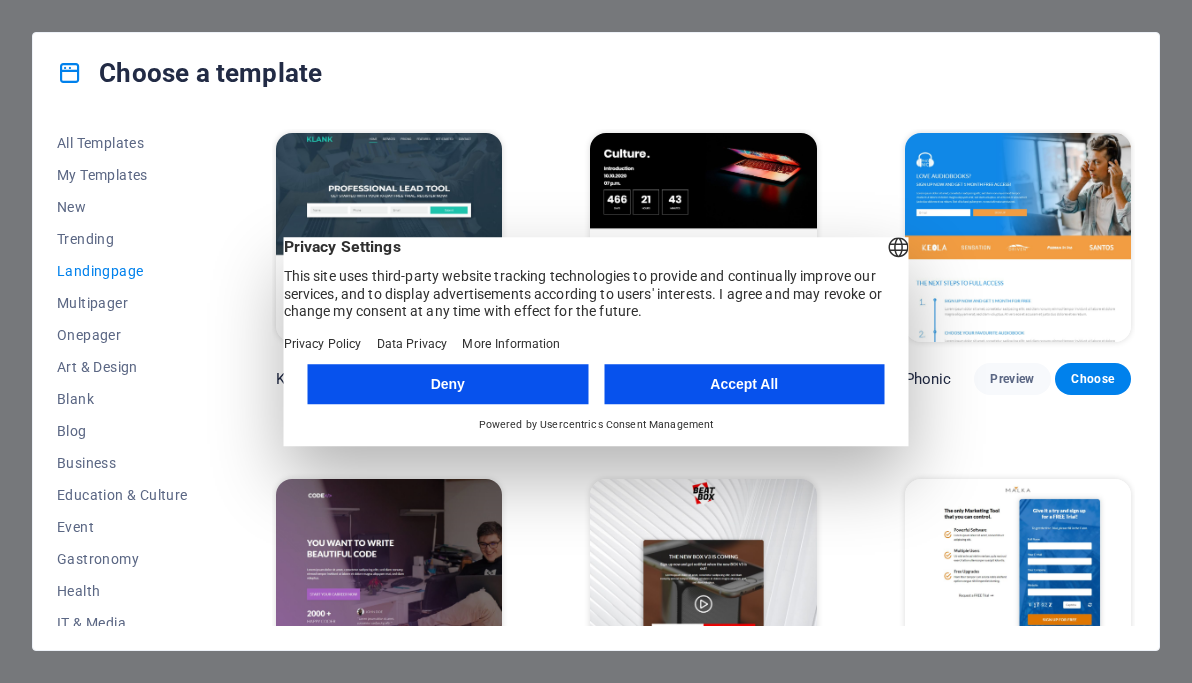 click on "Deny" at bounding box center (448, 384) 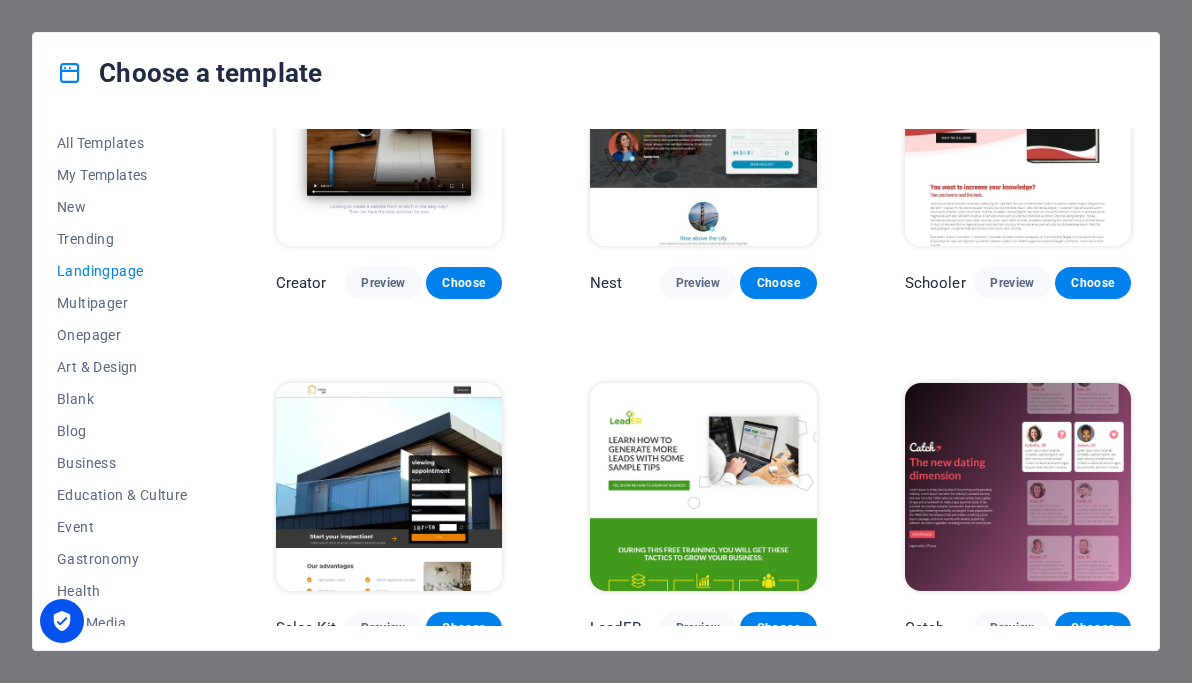 scroll, scrollTop: 1724, scrollLeft: 0, axis: vertical 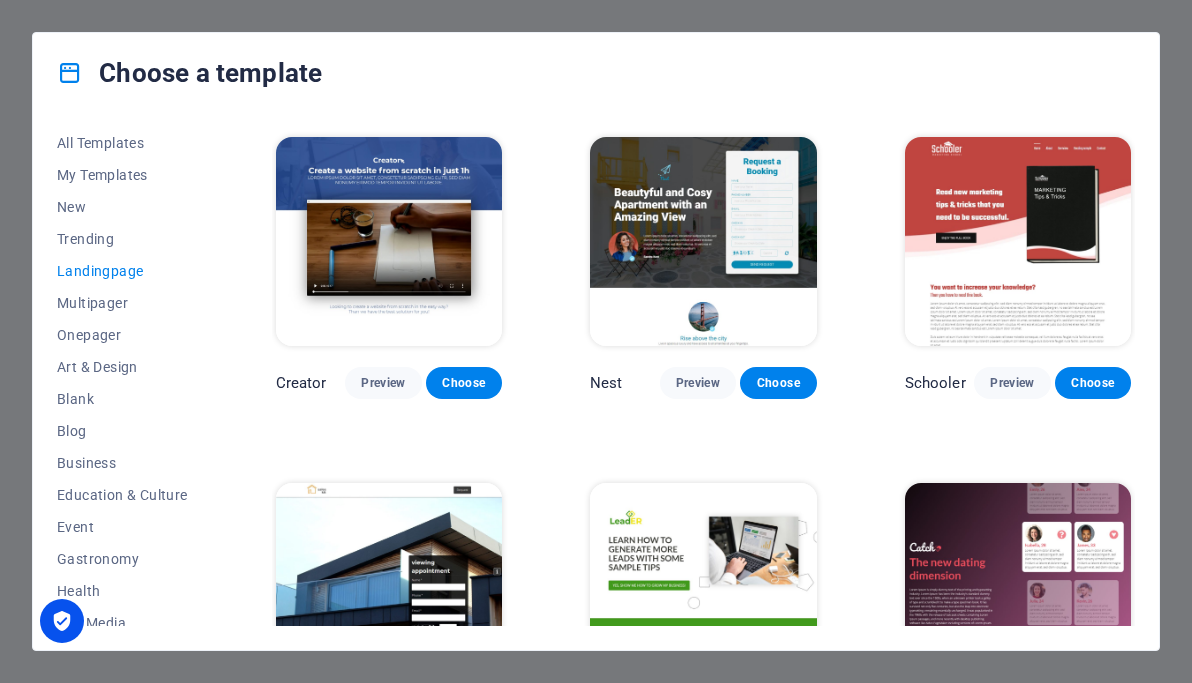 click at bounding box center [1018, 241] 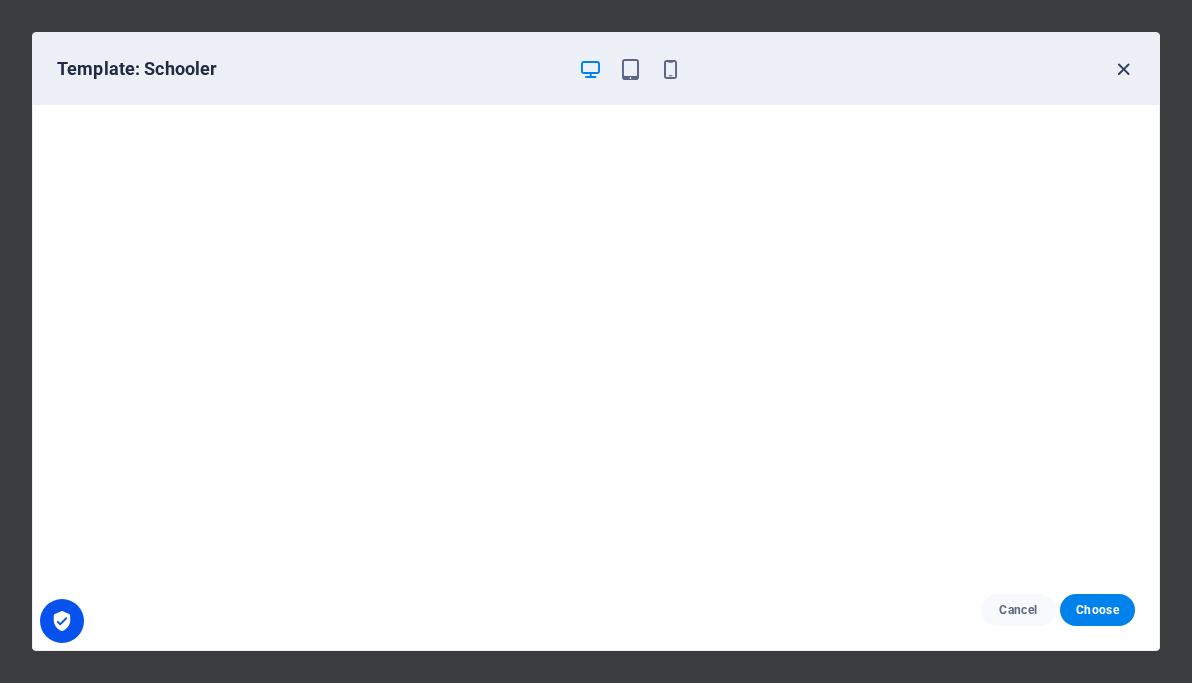 click at bounding box center (1123, 69) 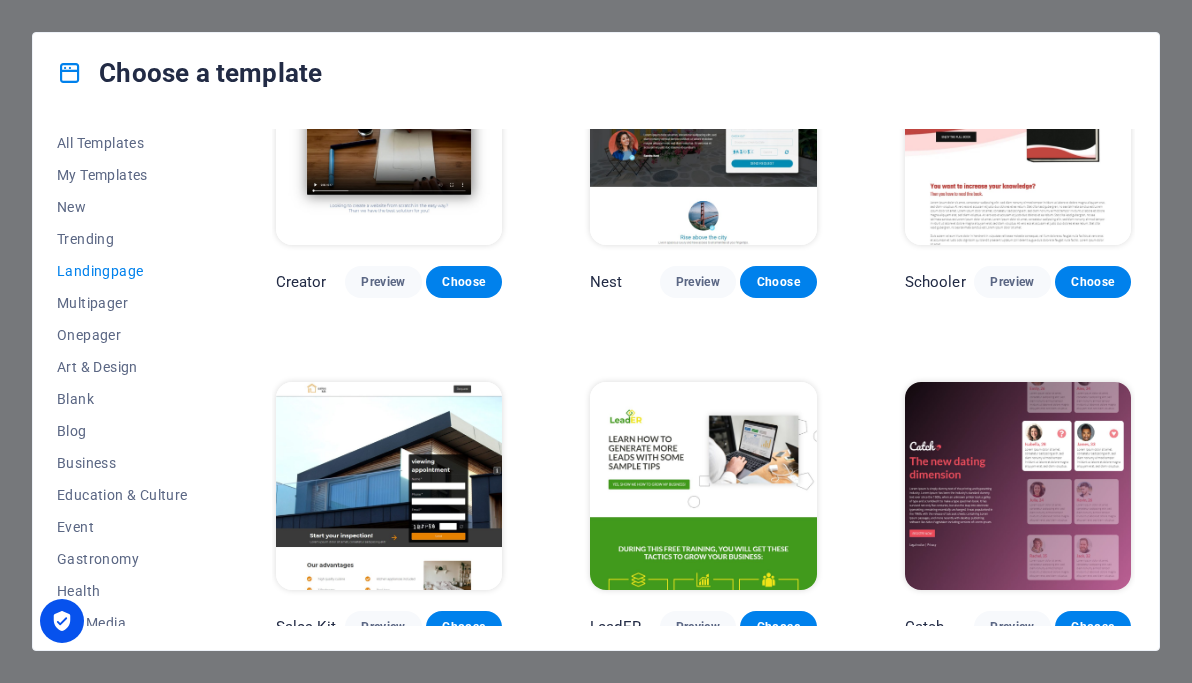 scroll, scrollTop: 1824, scrollLeft: 0, axis: vertical 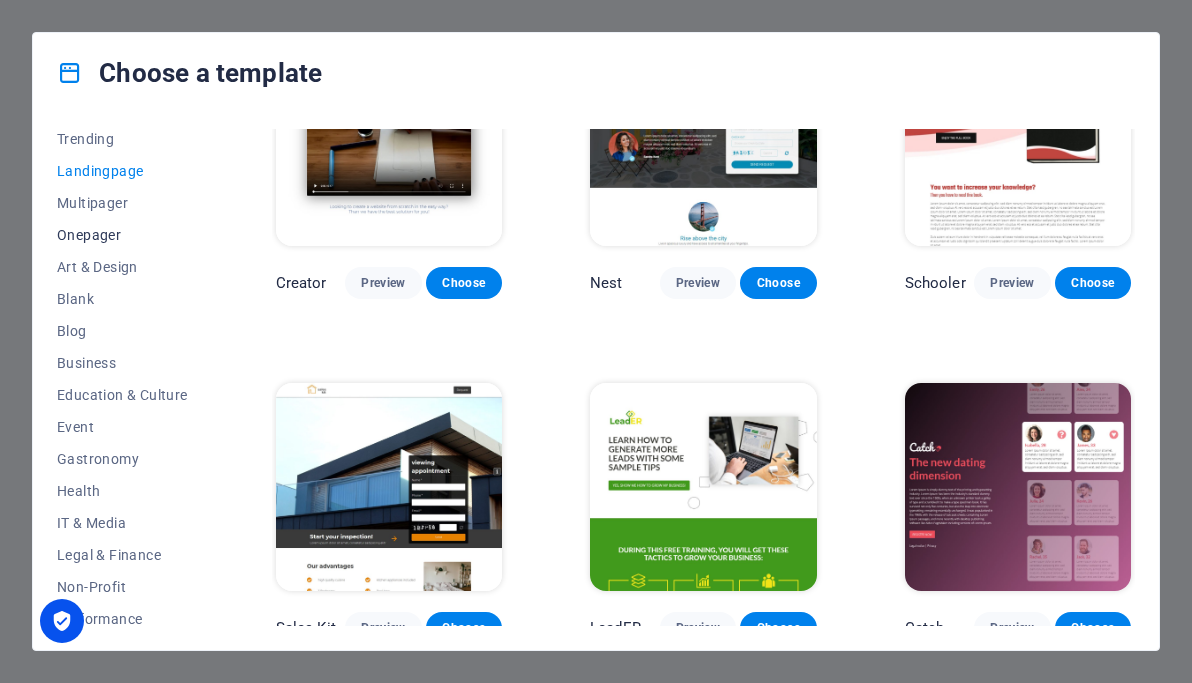 click on "Onepager" at bounding box center [122, 235] 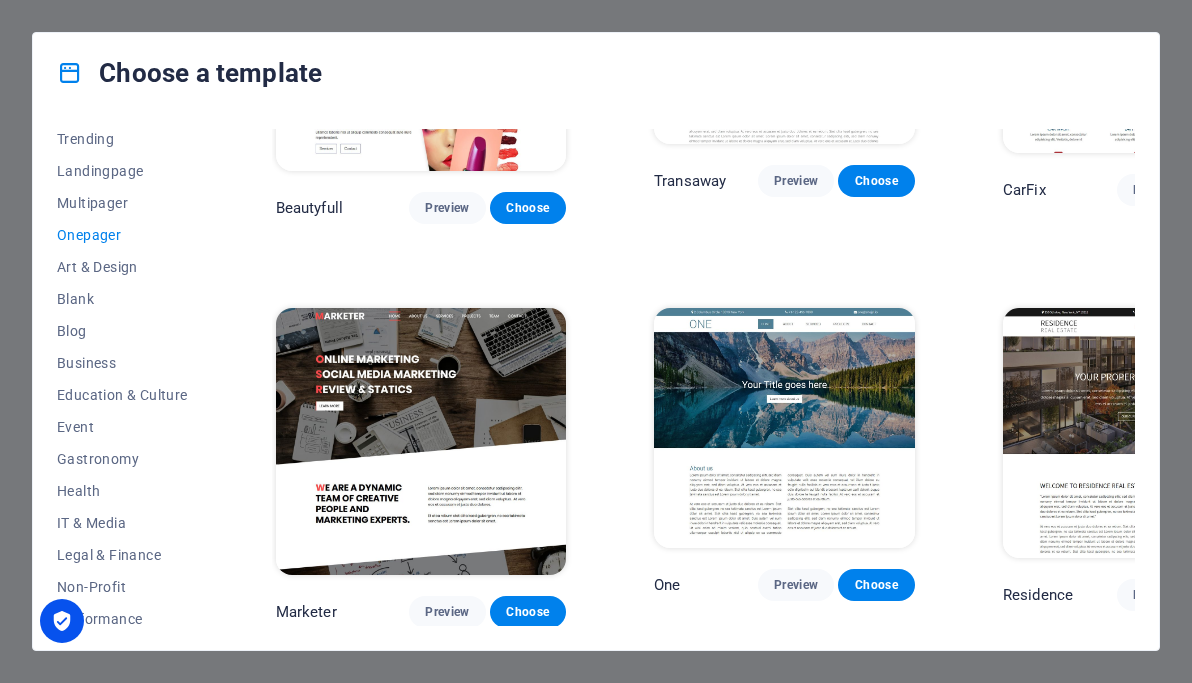 scroll, scrollTop: 8014, scrollLeft: 0, axis: vertical 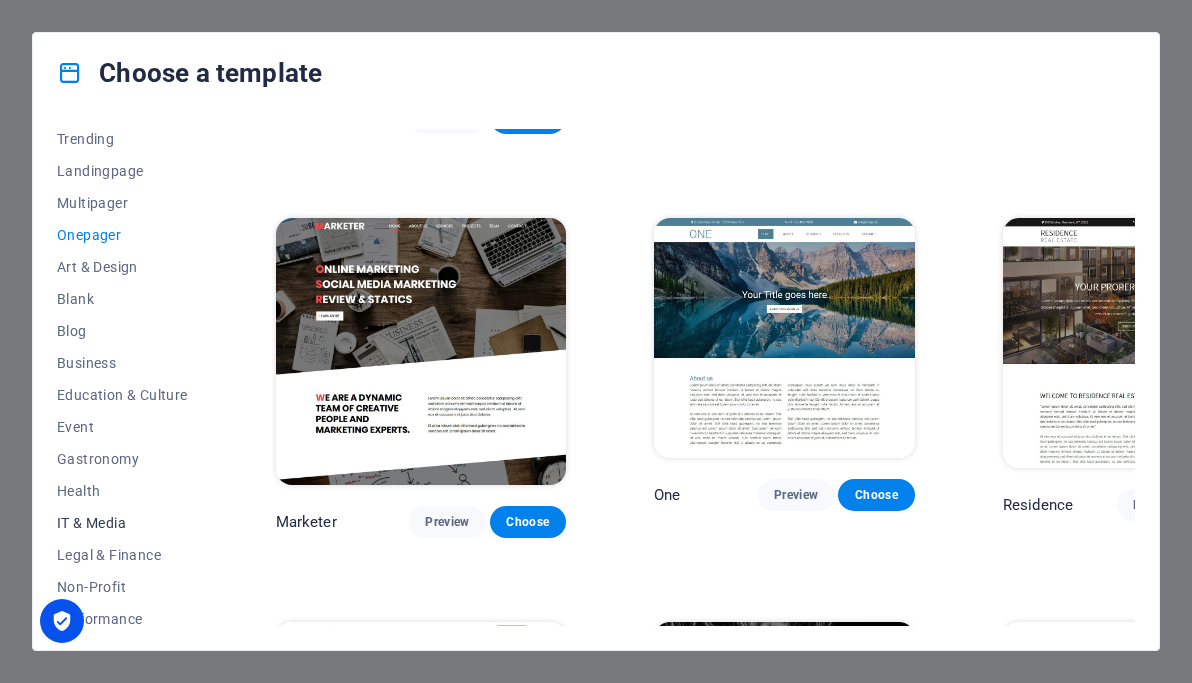 click on "IT & Media" at bounding box center [122, 523] 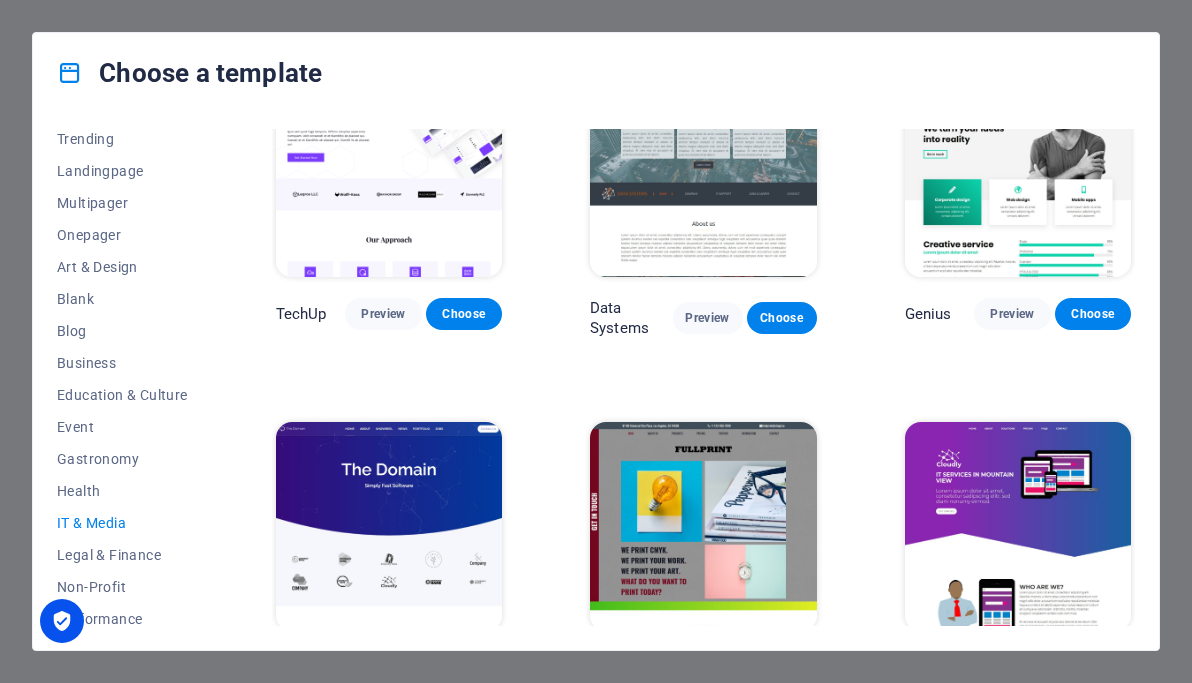 scroll, scrollTop: 518, scrollLeft: 0, axis: vertical 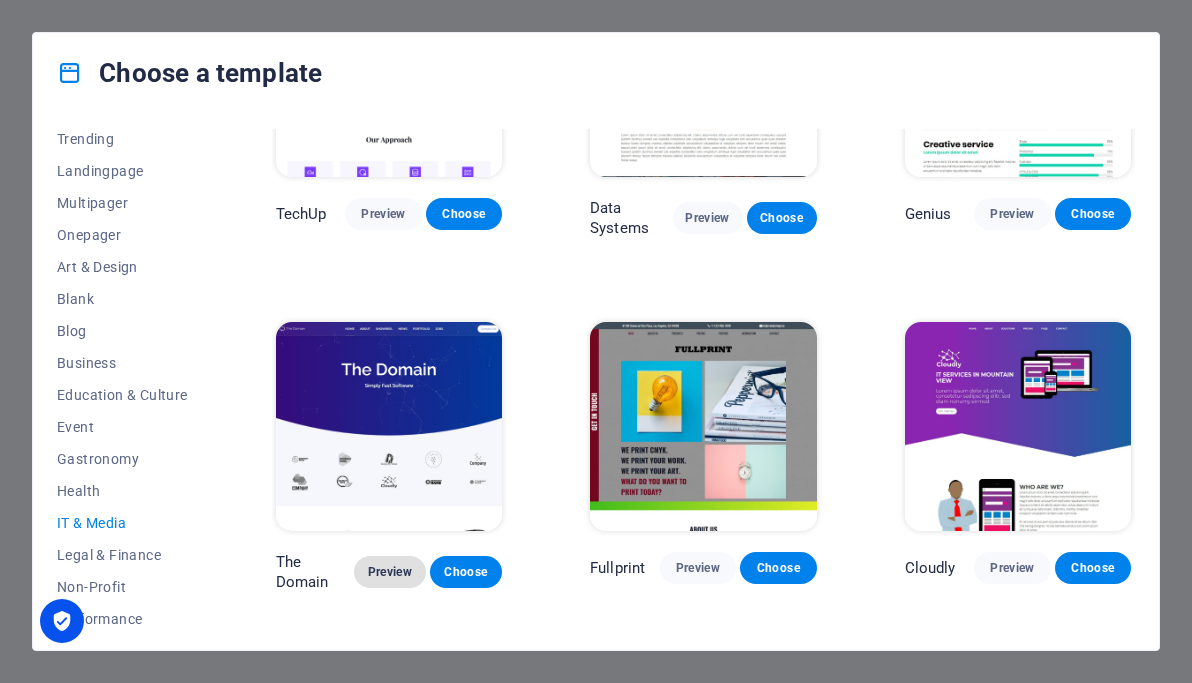 click on "Preview" at bounding box center (390, 572) 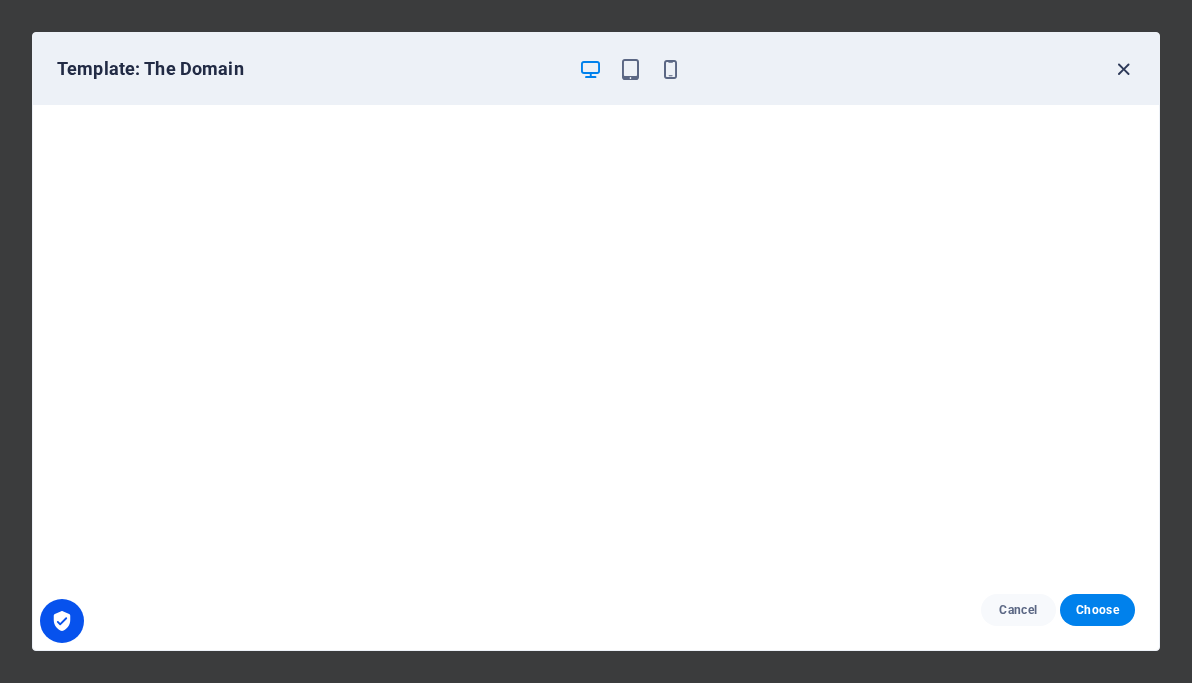 click at bounding box center (1123, 69) 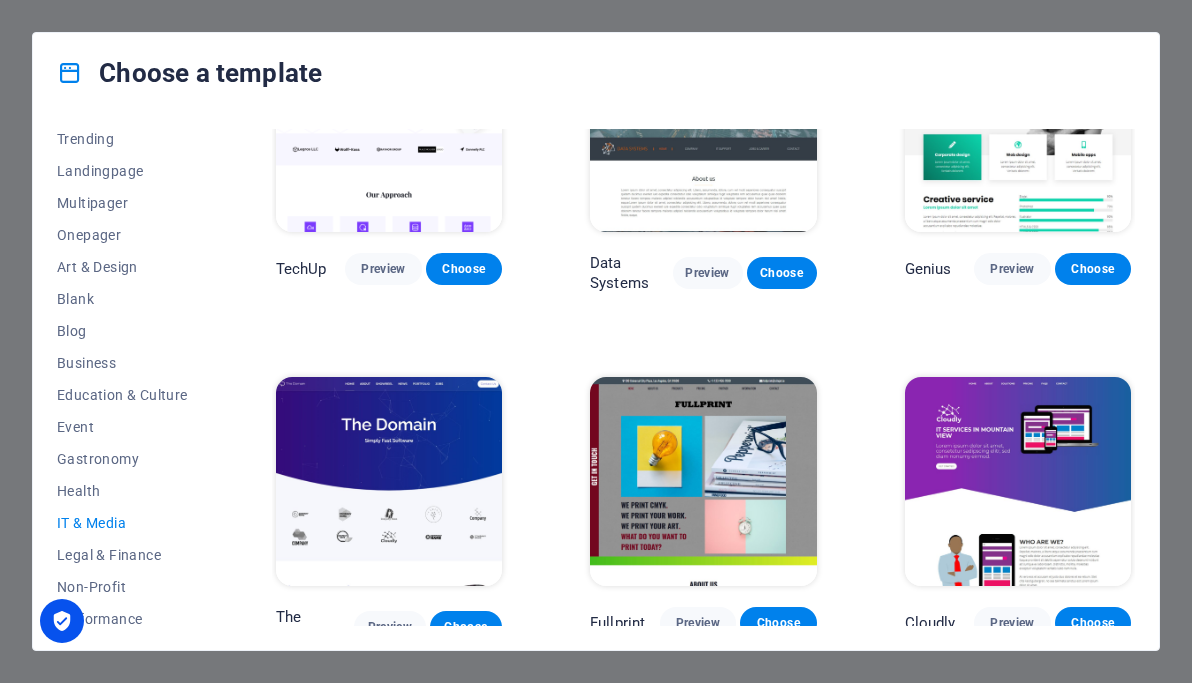 scroll, scrollTop: 518, scrollLeft: 0, axis: vertical 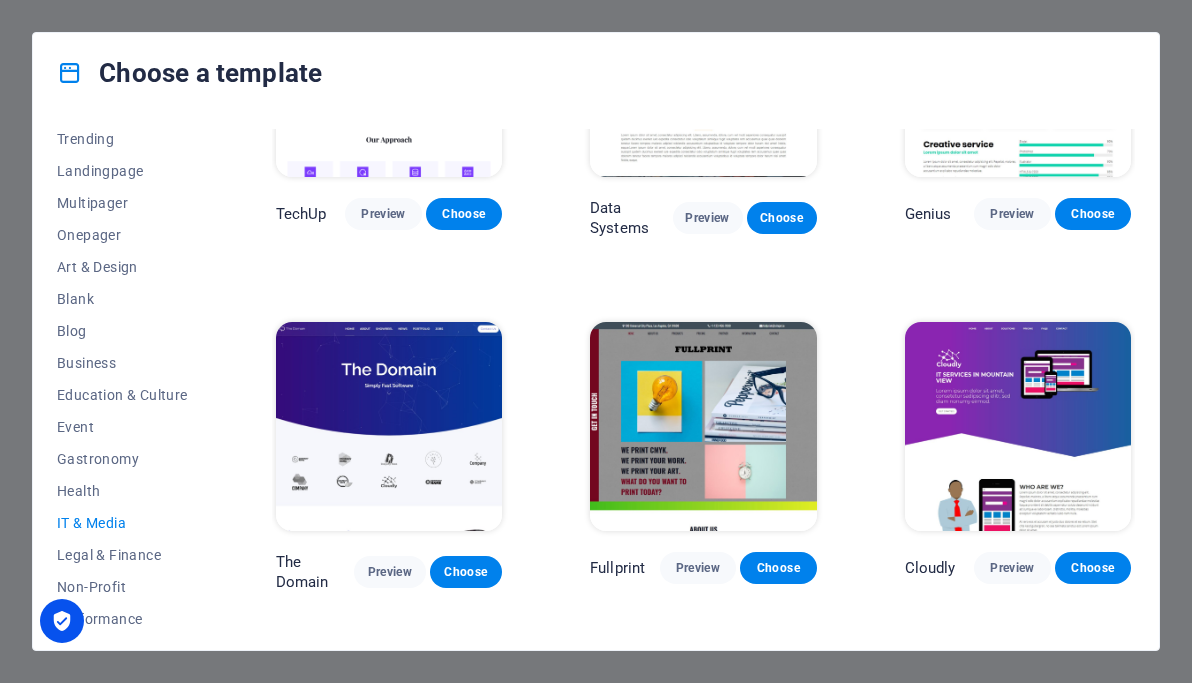 click at bounding box center [703, 426] 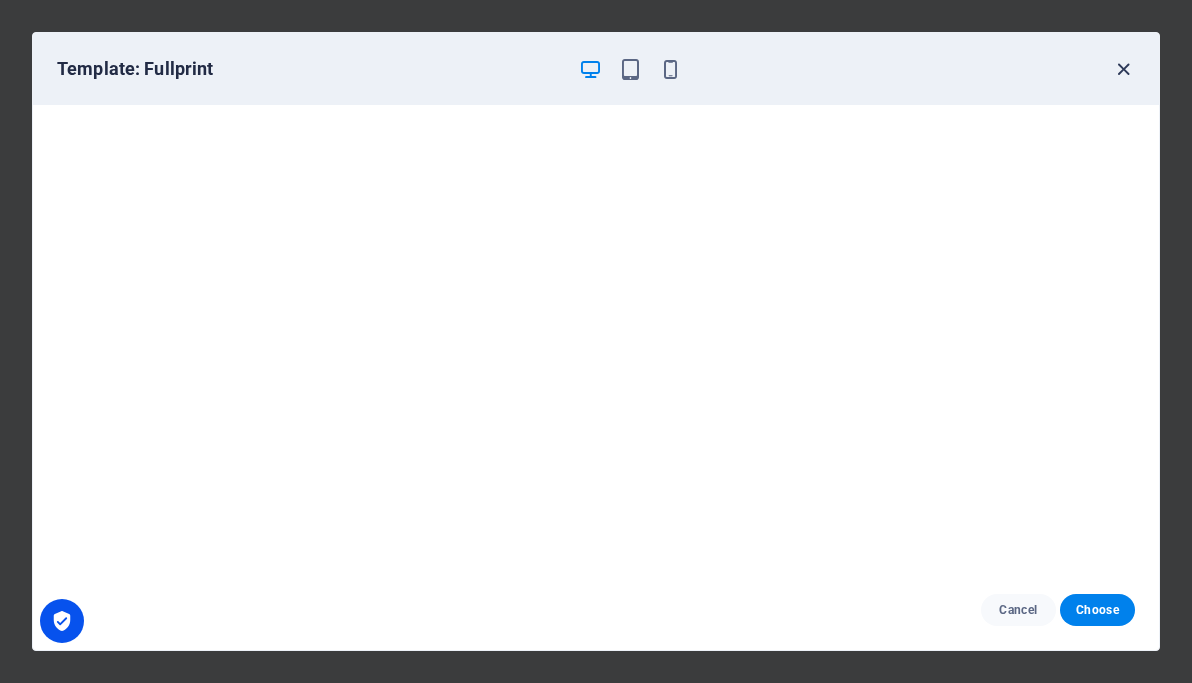 click at bounding box center [1123, 69] 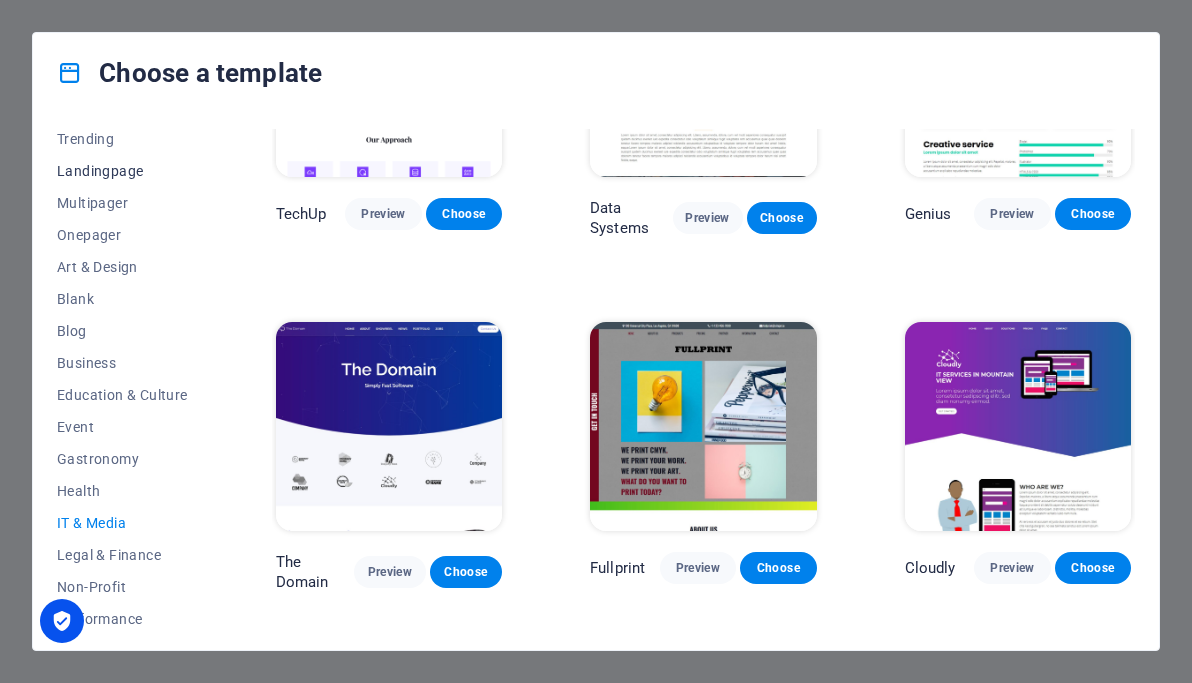click on "Landingpage" at bounding box center (122, 171) 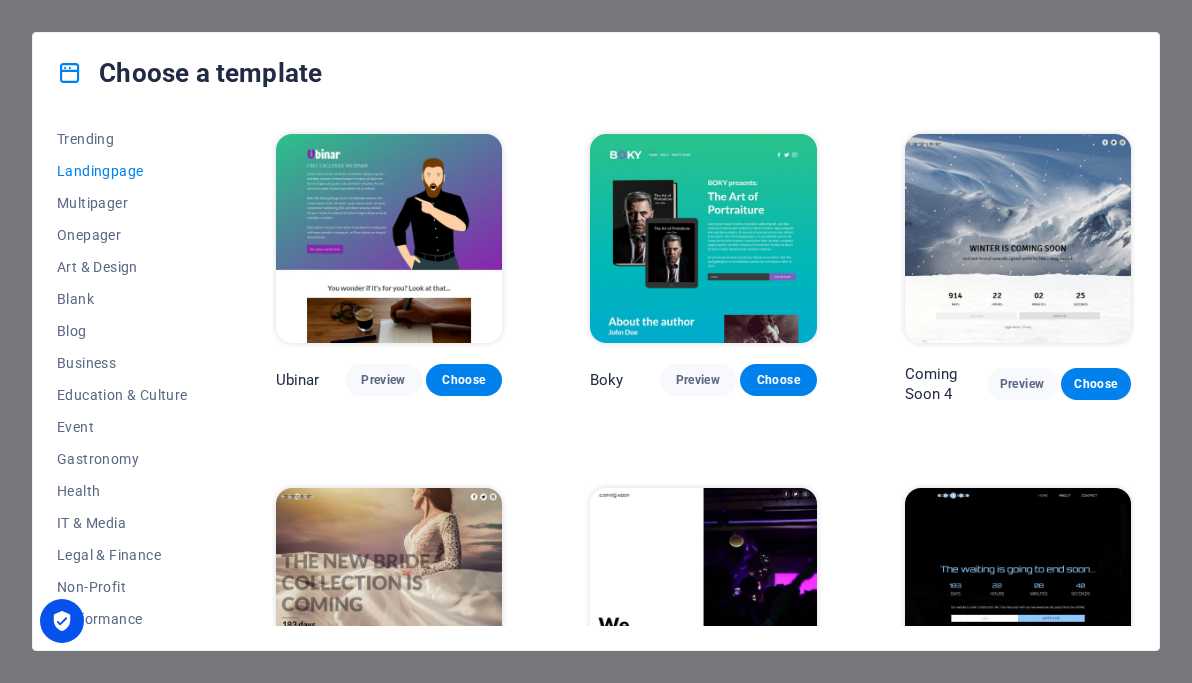 scroll, scrollTop: 2524, scrollLeft: 0, axis: vertical 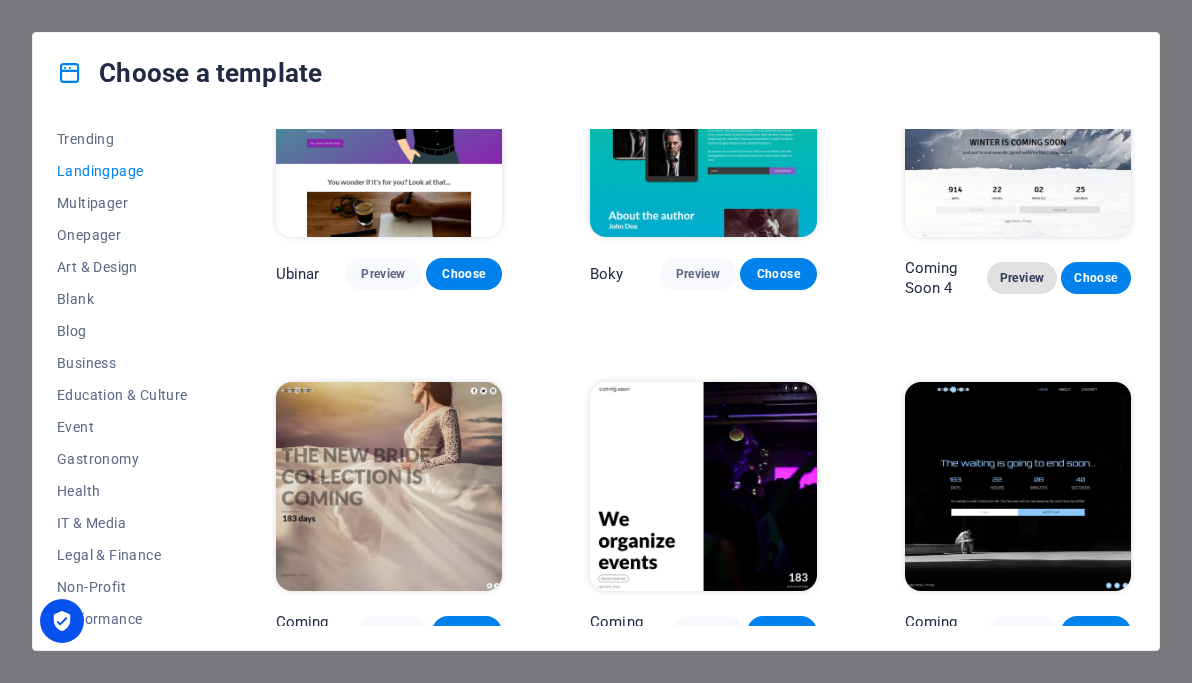 click on "Preview" at bounding box center [1022, 278] 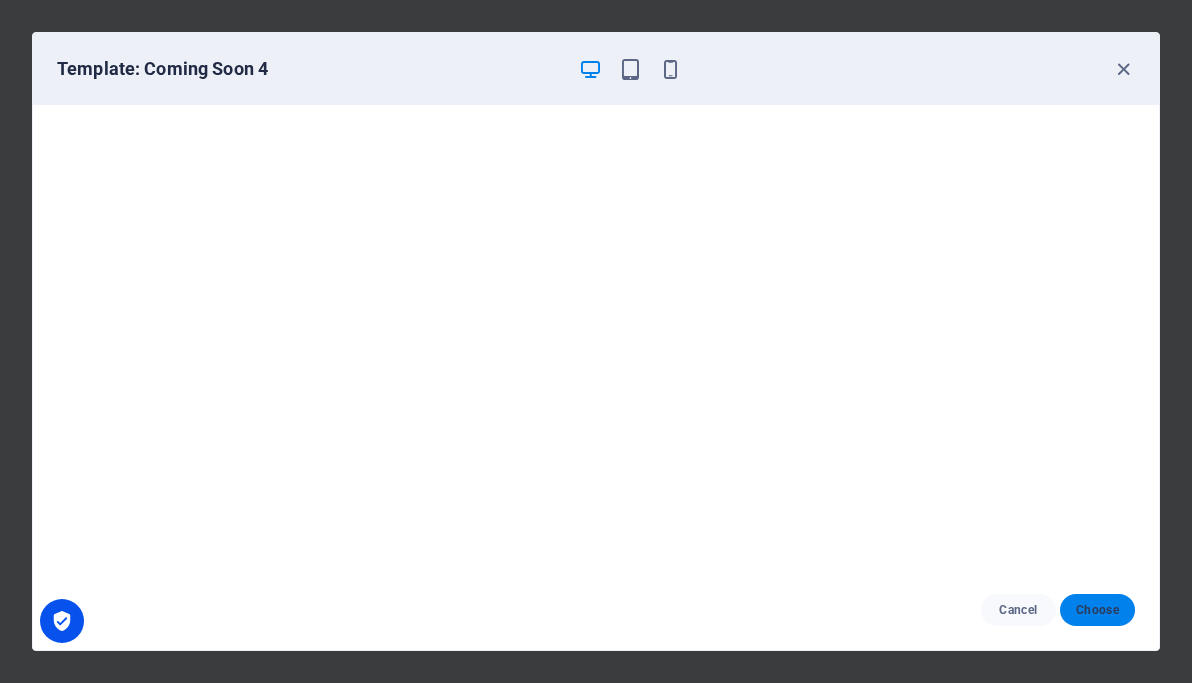 click on "Choose" at bounding box center [1097, 610] 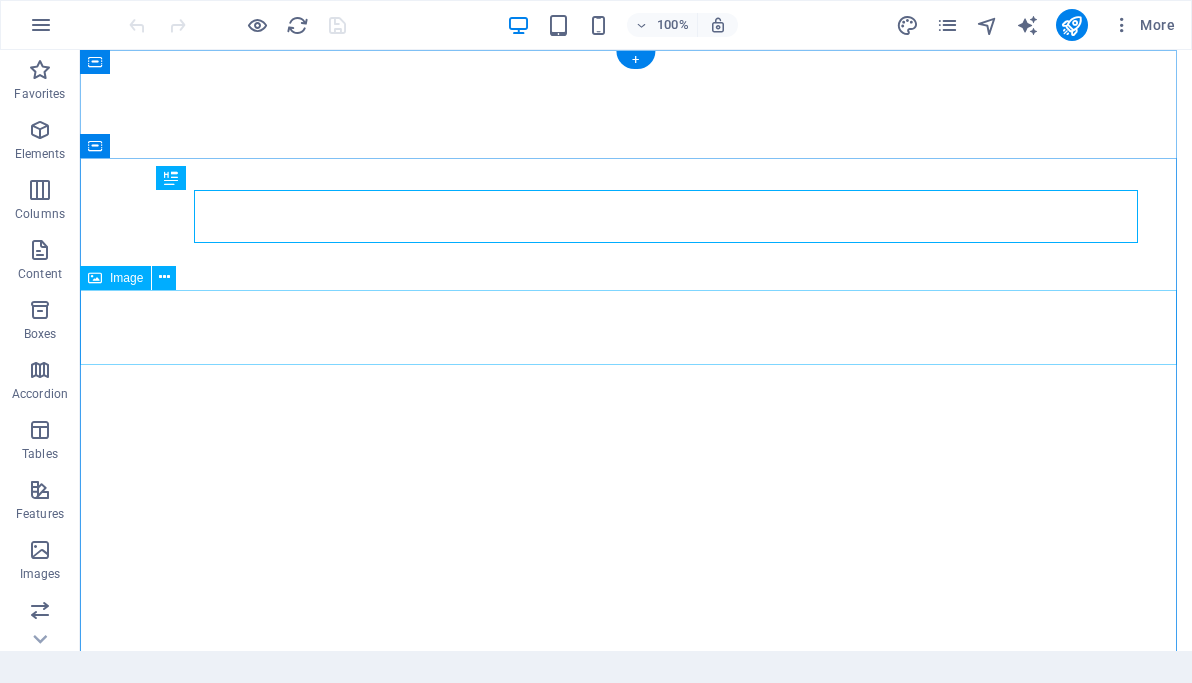 scroll, scrollTop: 0, scrollLeft: 0, axis: both 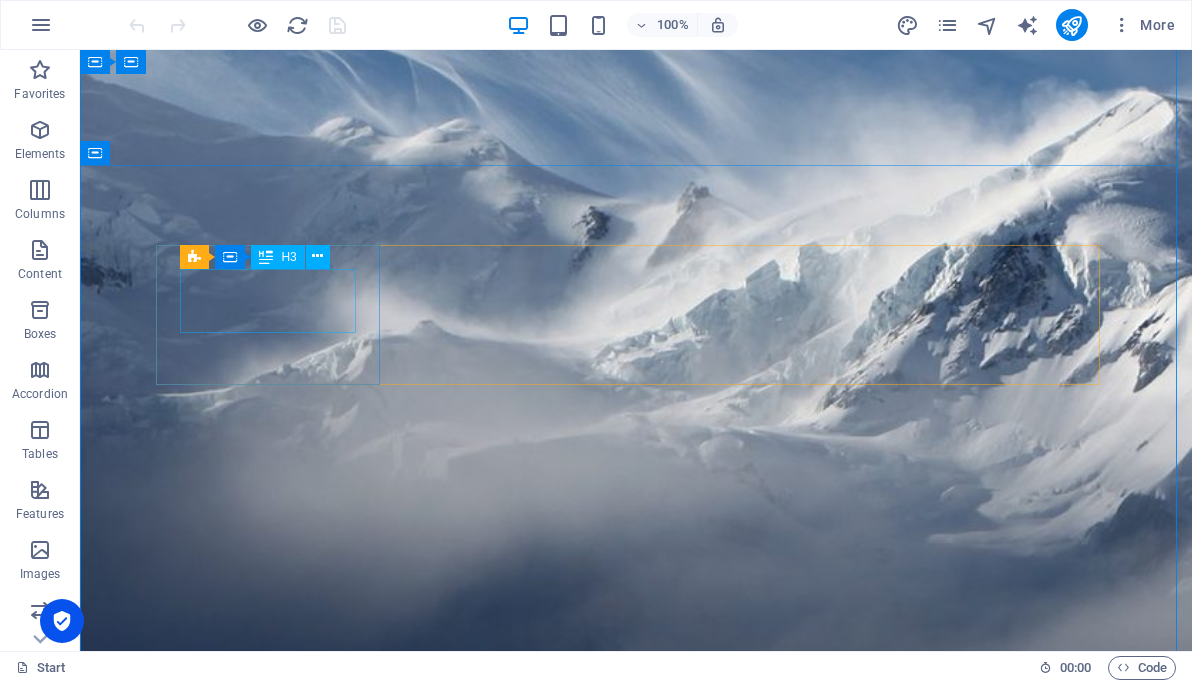 click on "0" at bounding box center [276, 2162] 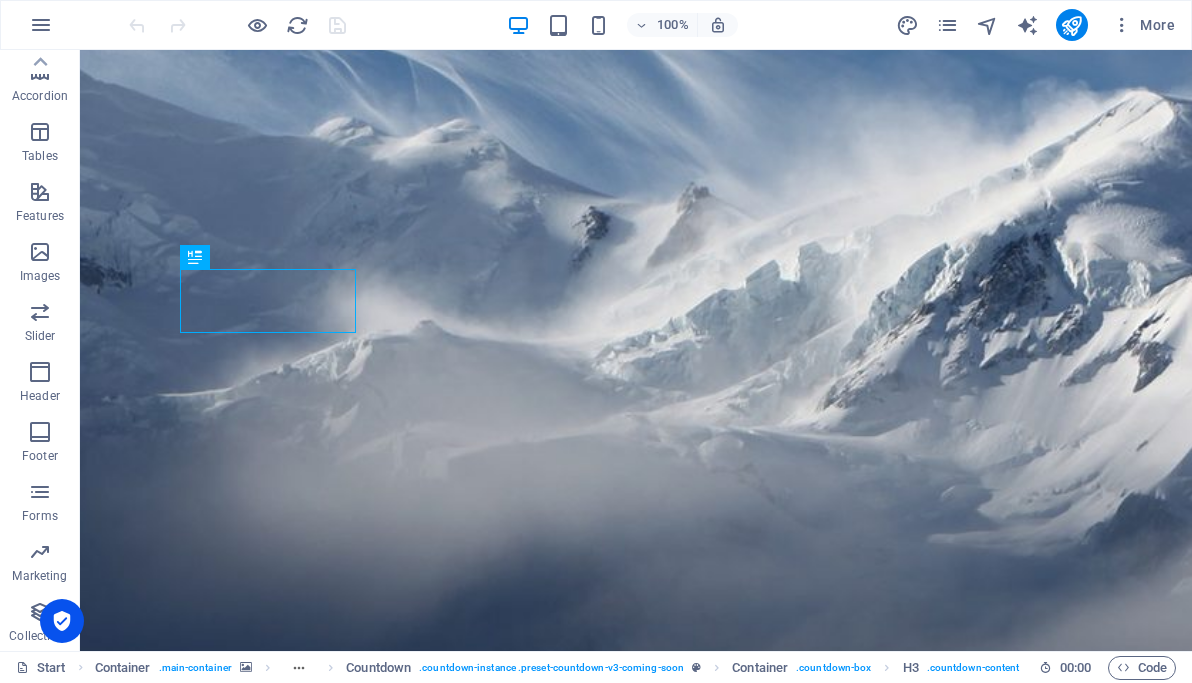 scroll, scrollTop: 0, scrollLeft: 0, axis: both 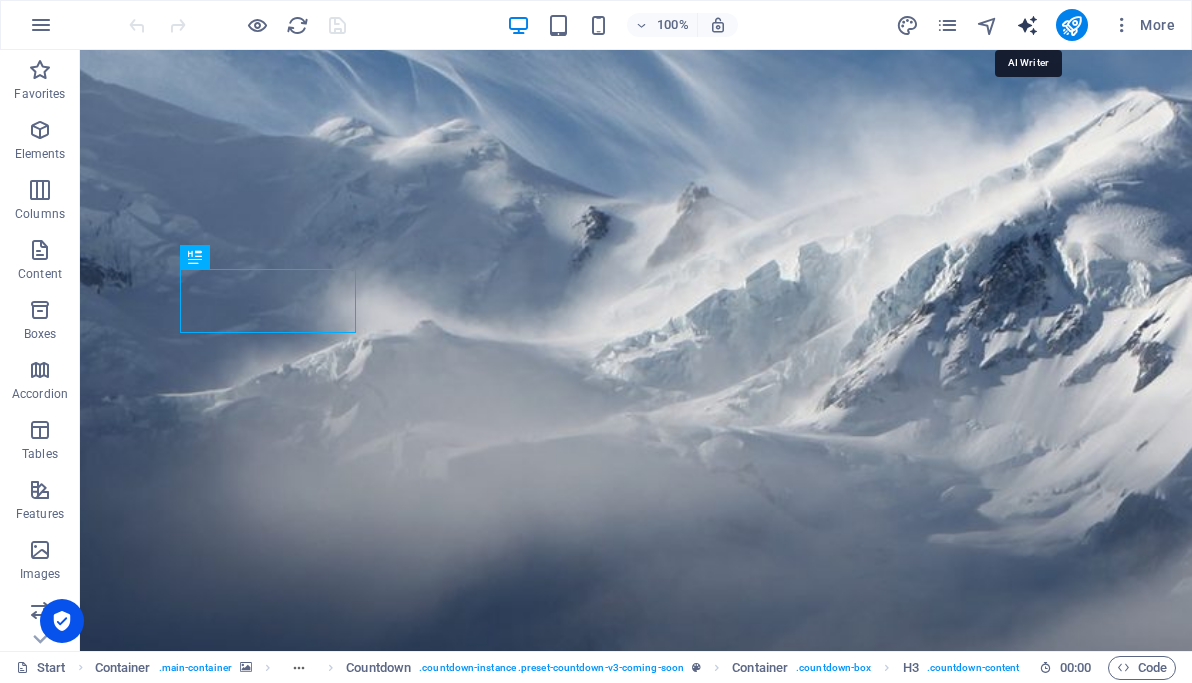 click at bounding box center (1027, 25) 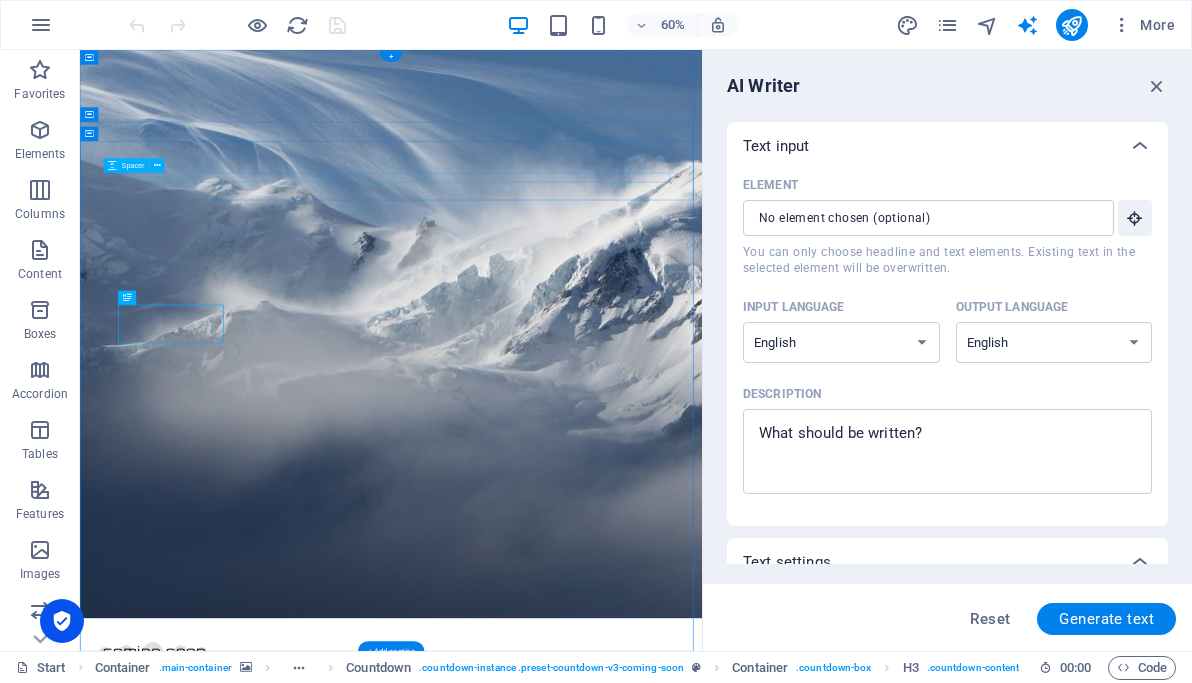 scroll, scrollTop: 0, scrollLeft: 0, axis: both 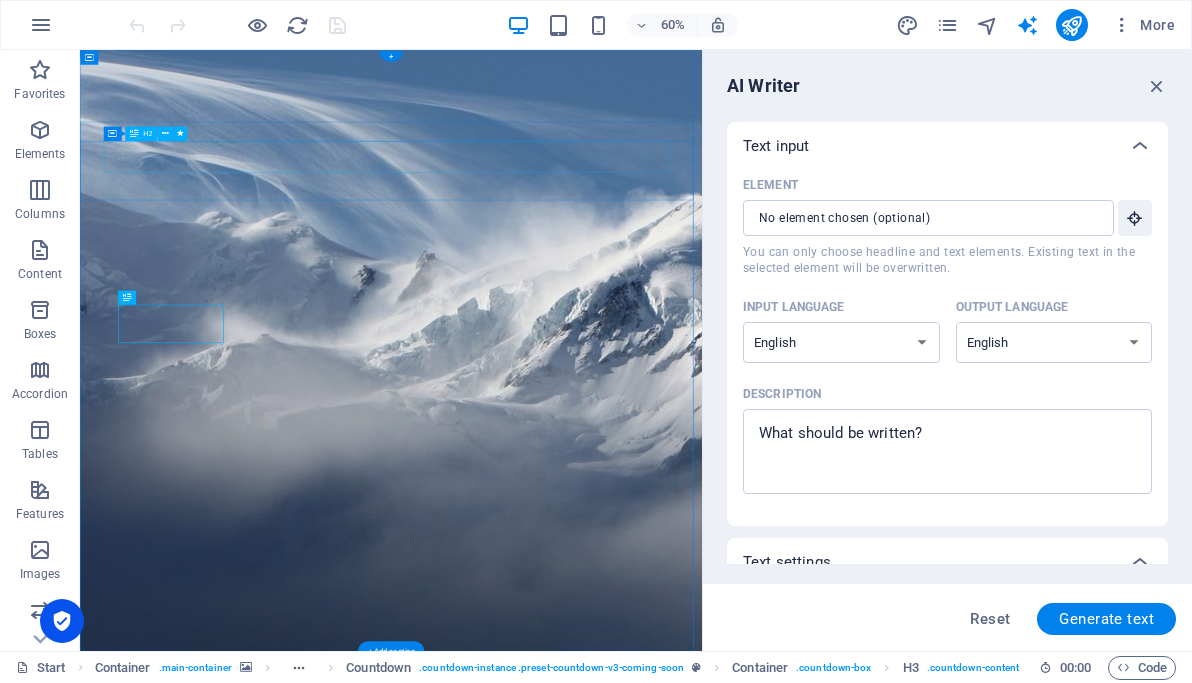 click on "Winter is coming soon" at bounding box center (599, 1408) 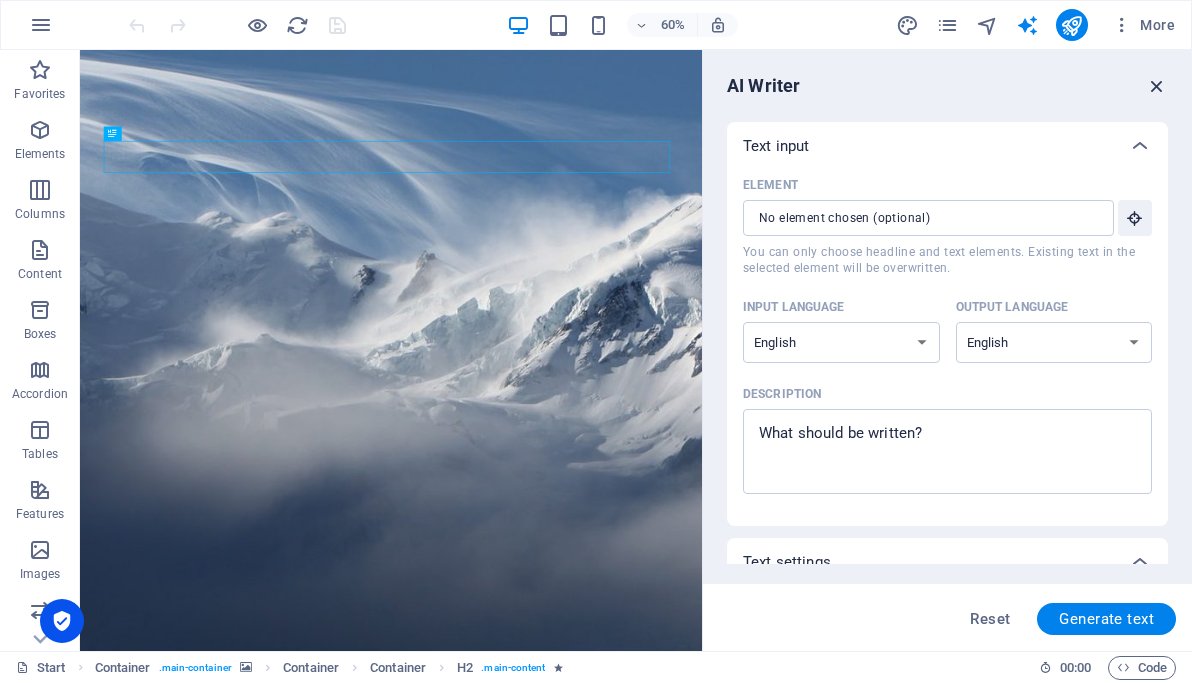click at bounding box center (1157, 86) 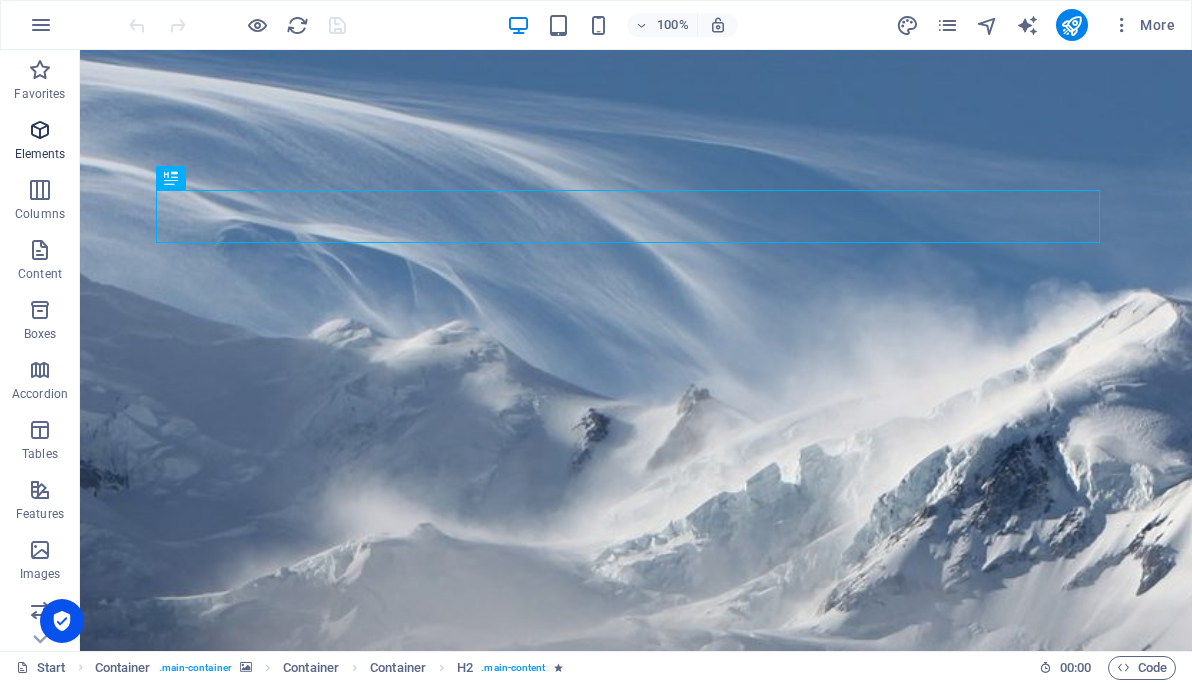 click at bounding box center (40, 130) 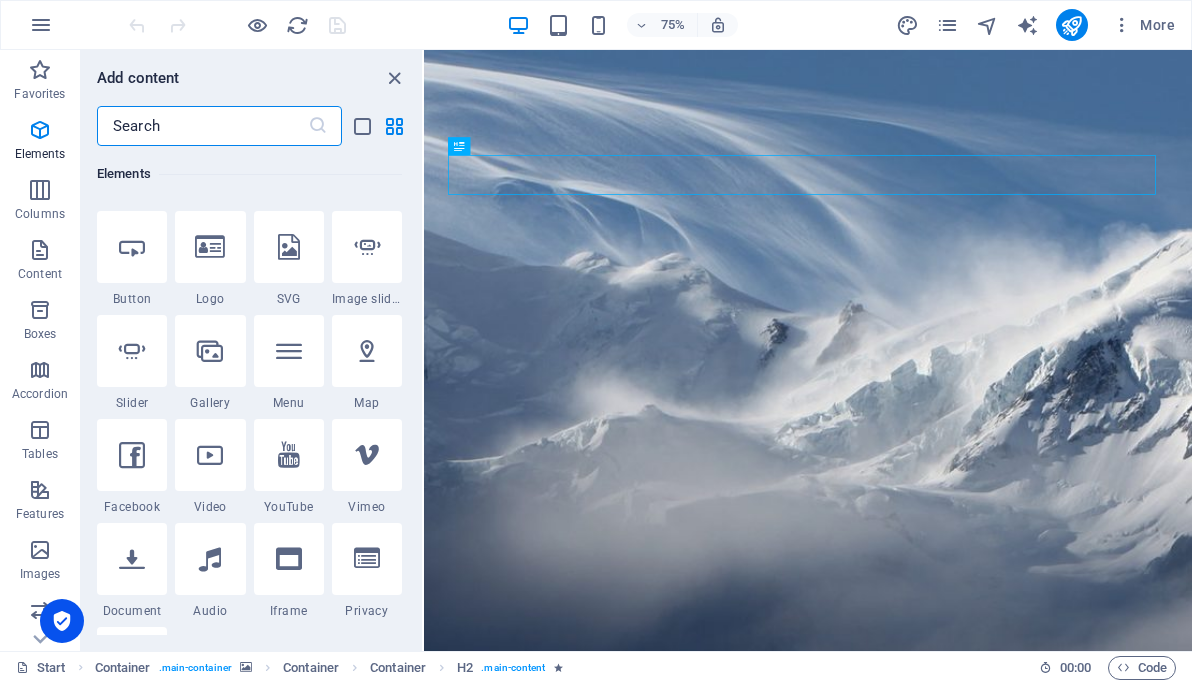 scroll, scrollTop: 513, scrollLeft: 0, axis: vertical 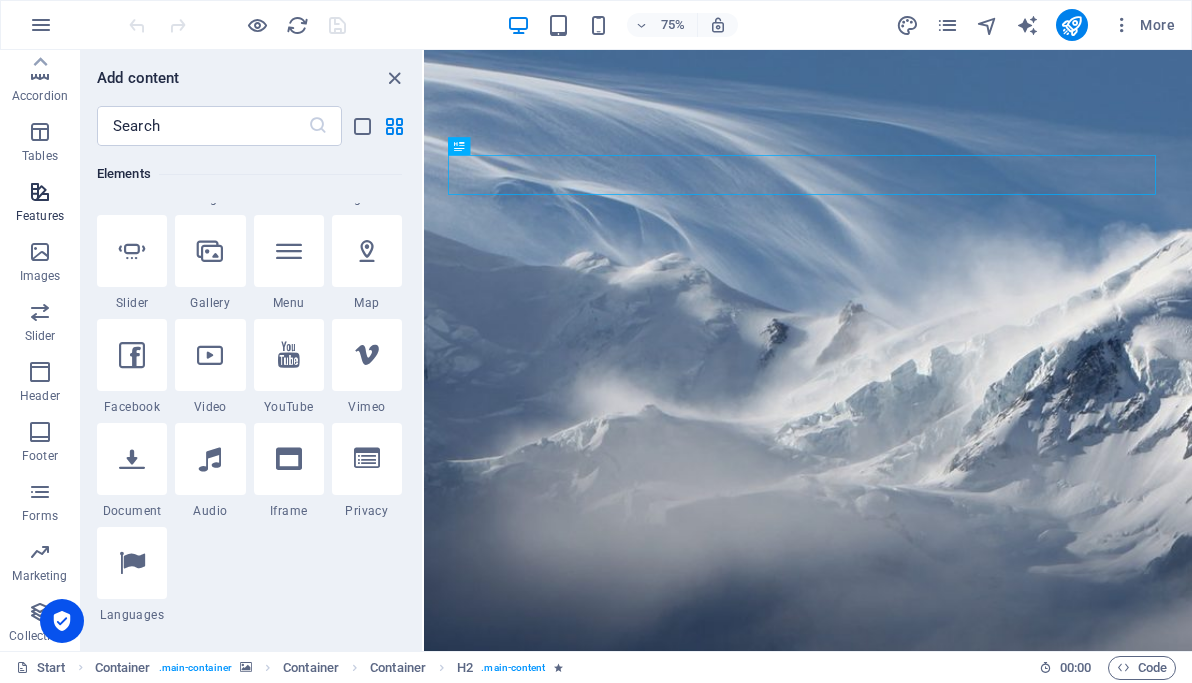 click on "Features" at bounding box center [40, 216] 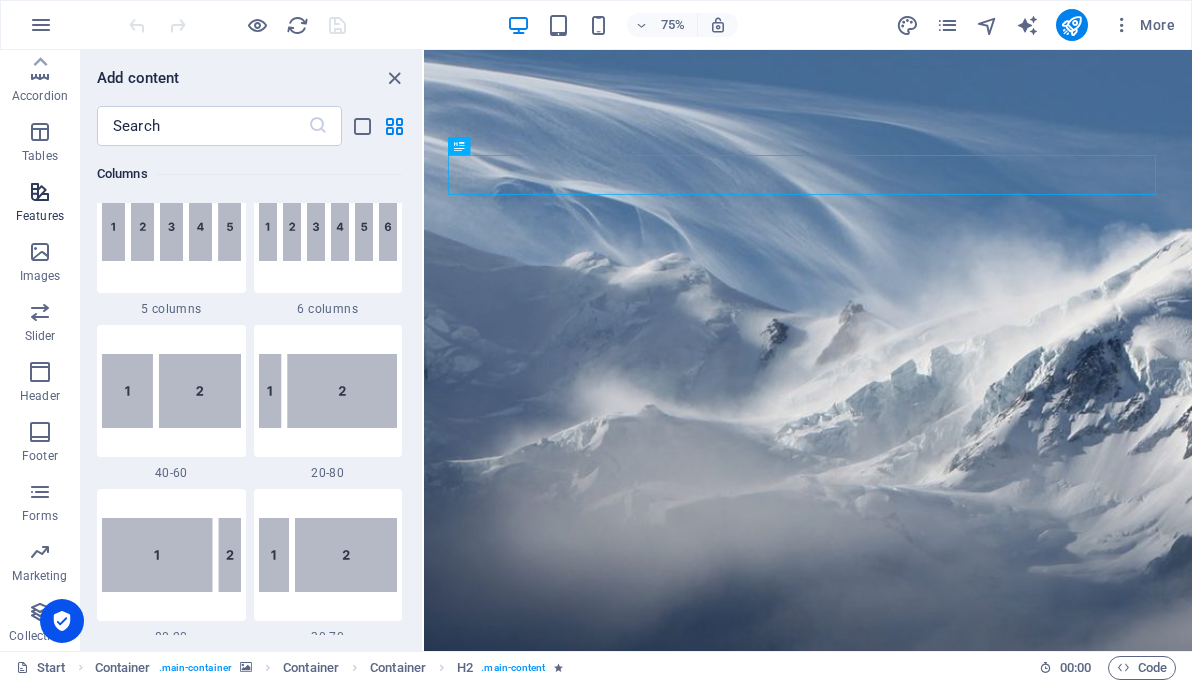 scroll, scrollTop: 7631, scrollLeft: 0, axis: vertical 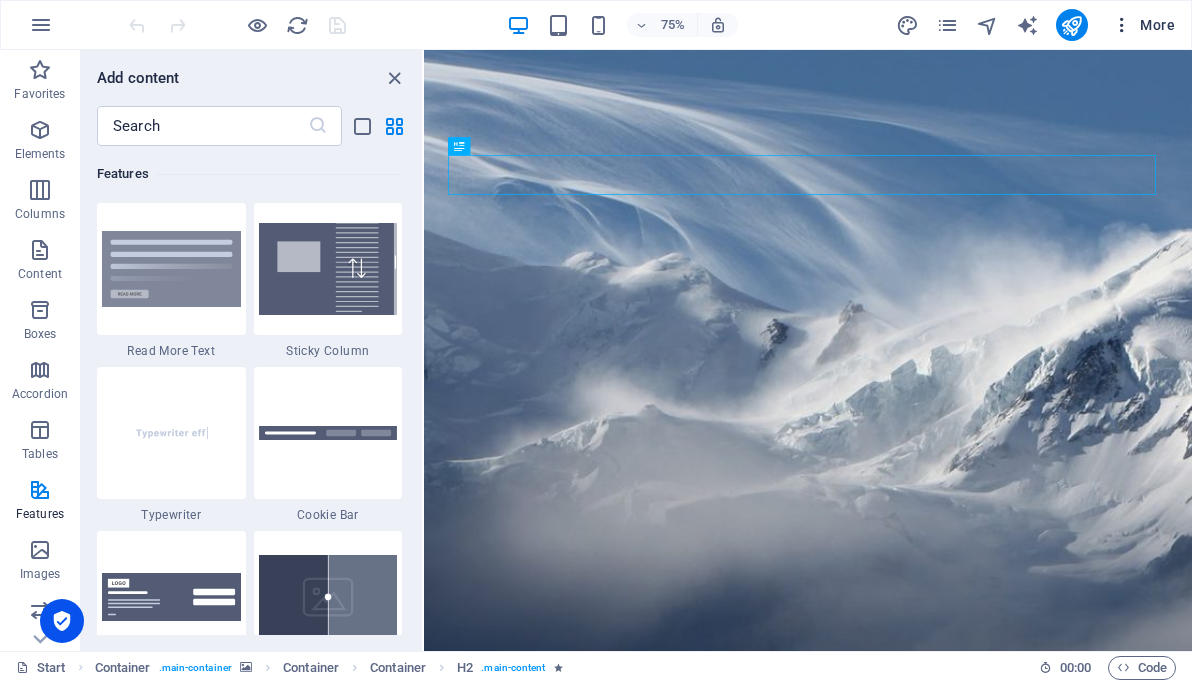 click on "More" at bounding box center (1143, 25) 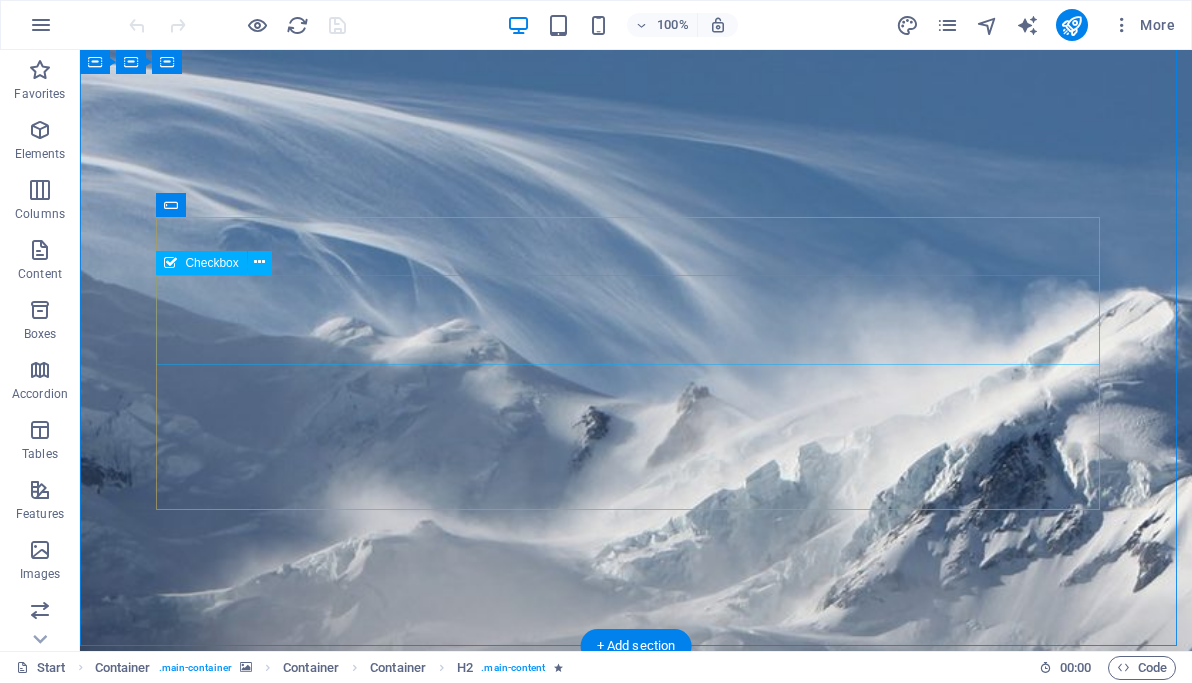 scroll, scrollTop: 400, scrollLeft: 0, axis: vertical 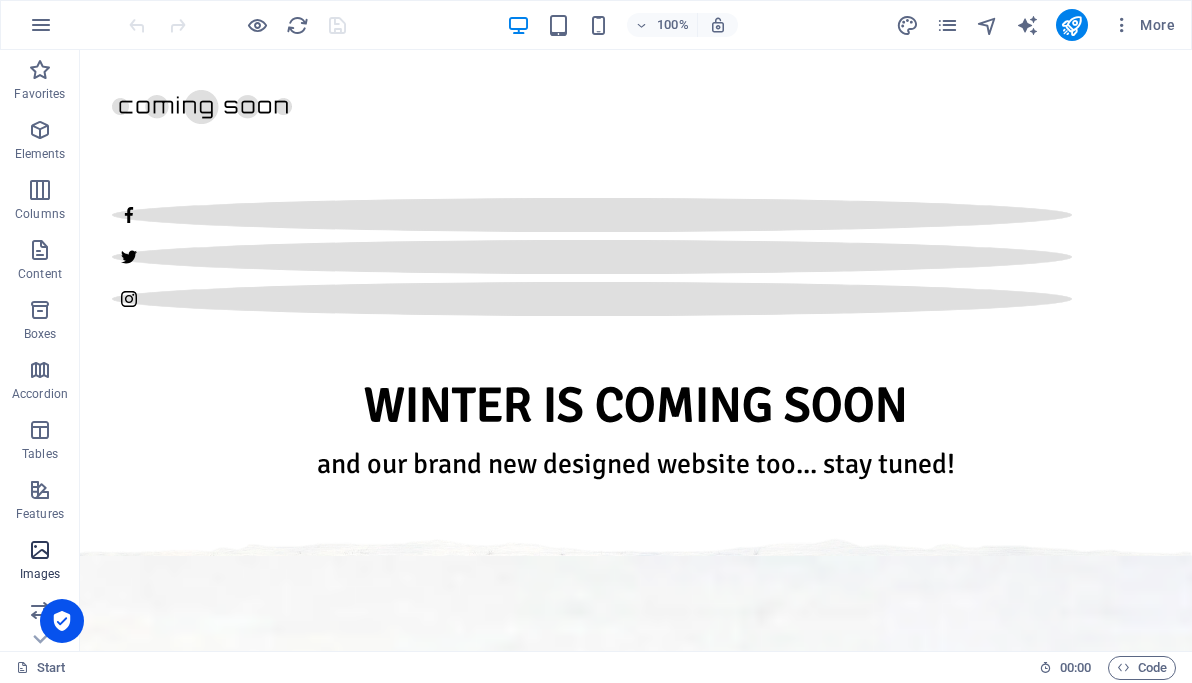 click at bounding box center (40, 550) 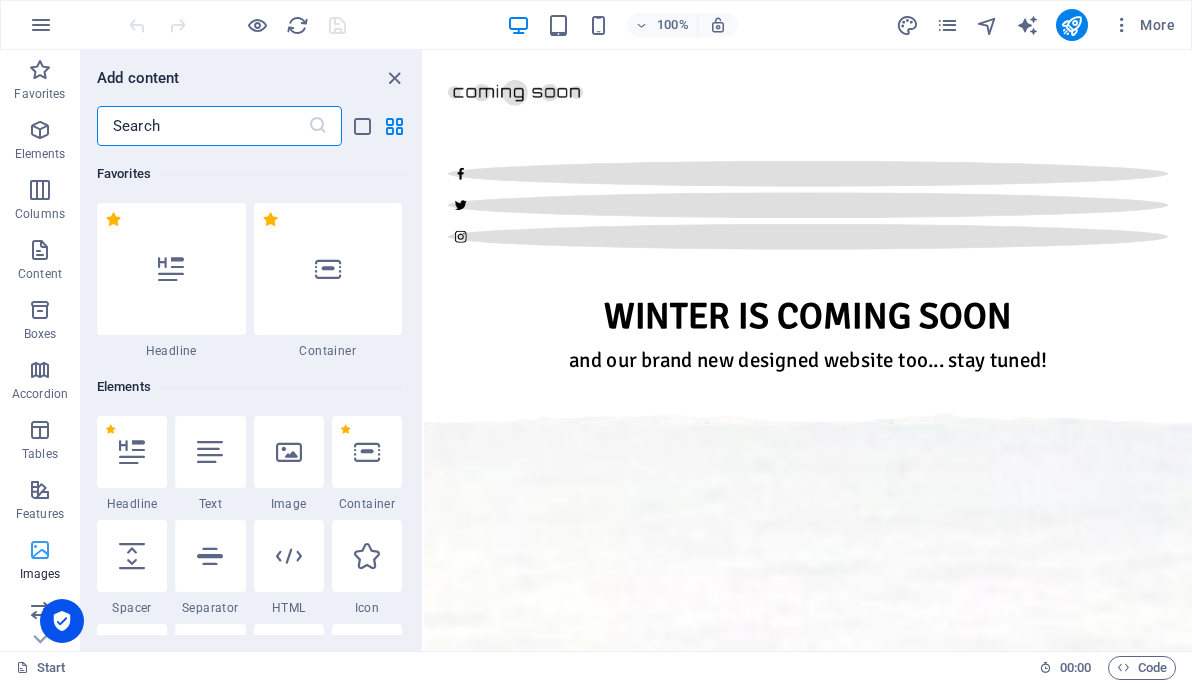scroll, scrollTop: 941, scrollLeft: 0, axis: vertical 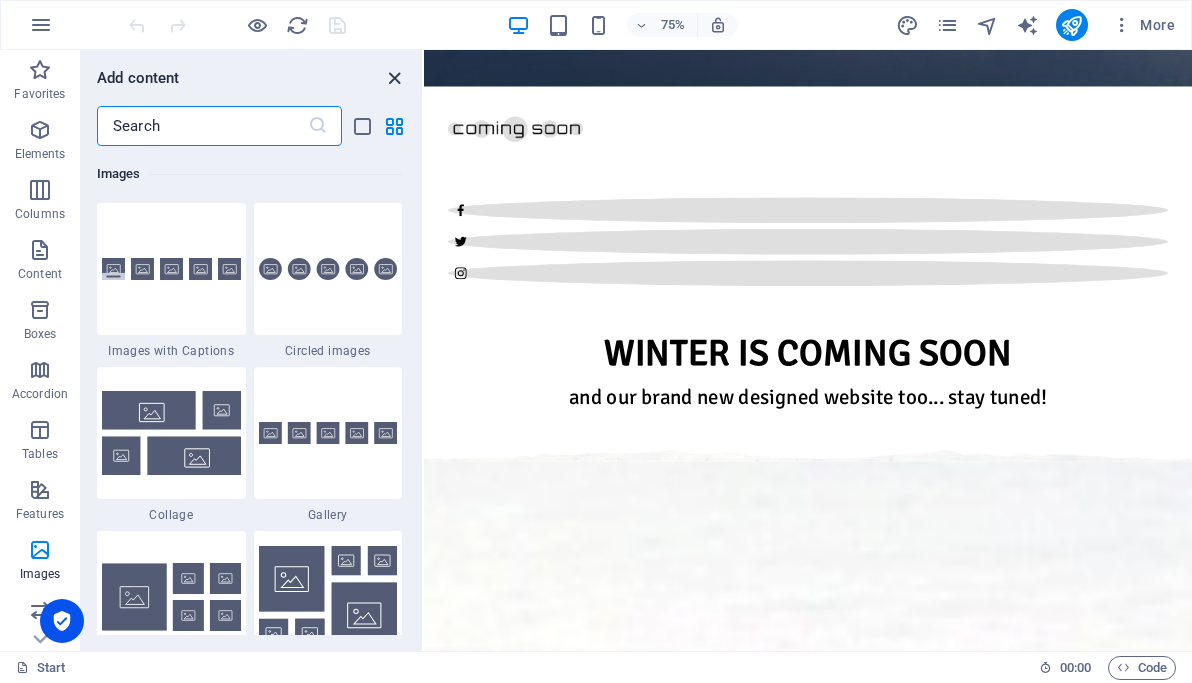click at bounding box center (394, 78) 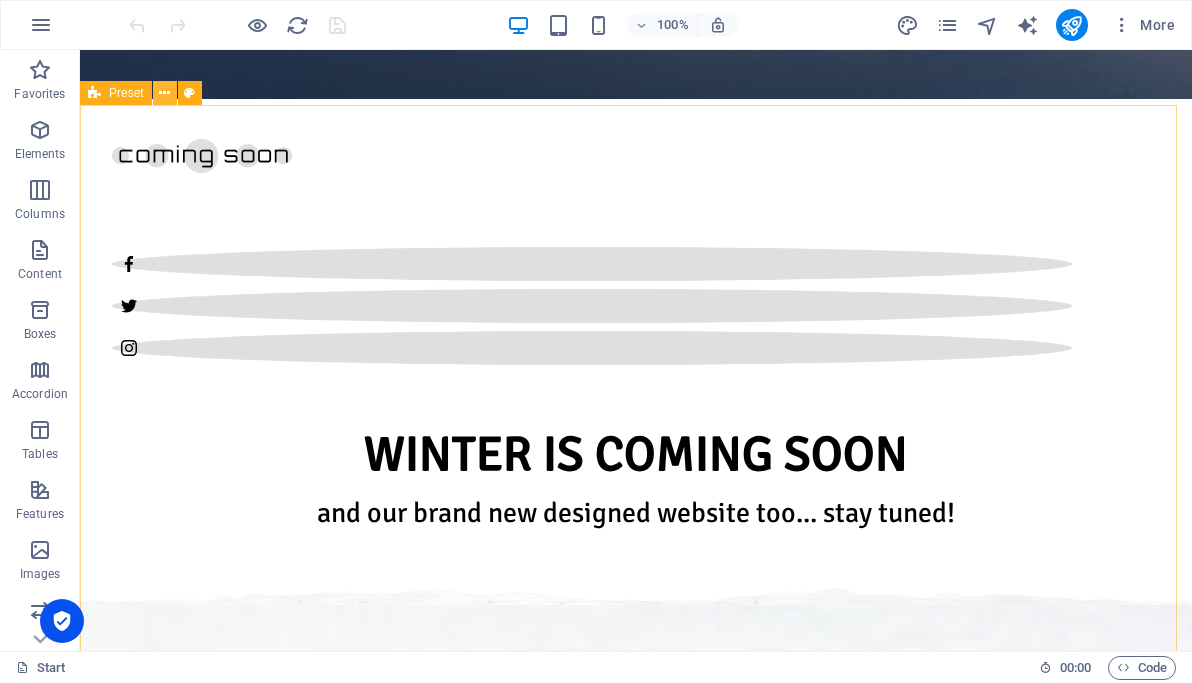 click at bounding box center [164, 93] 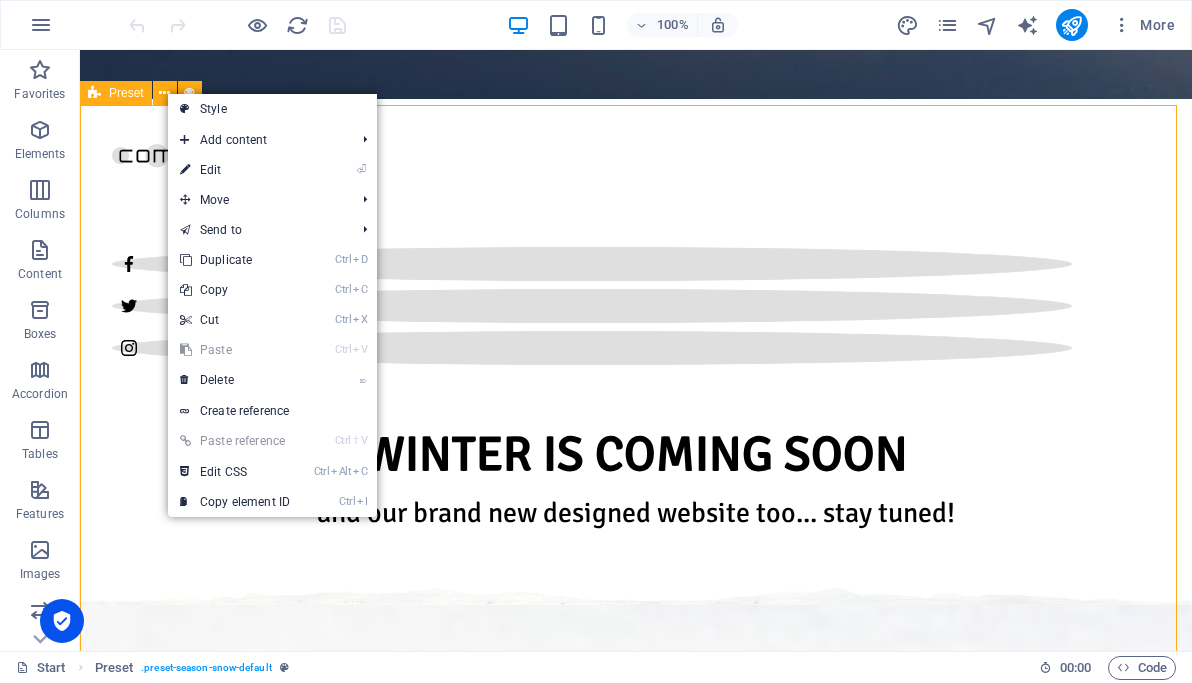 click at bounding box center [94, 93] 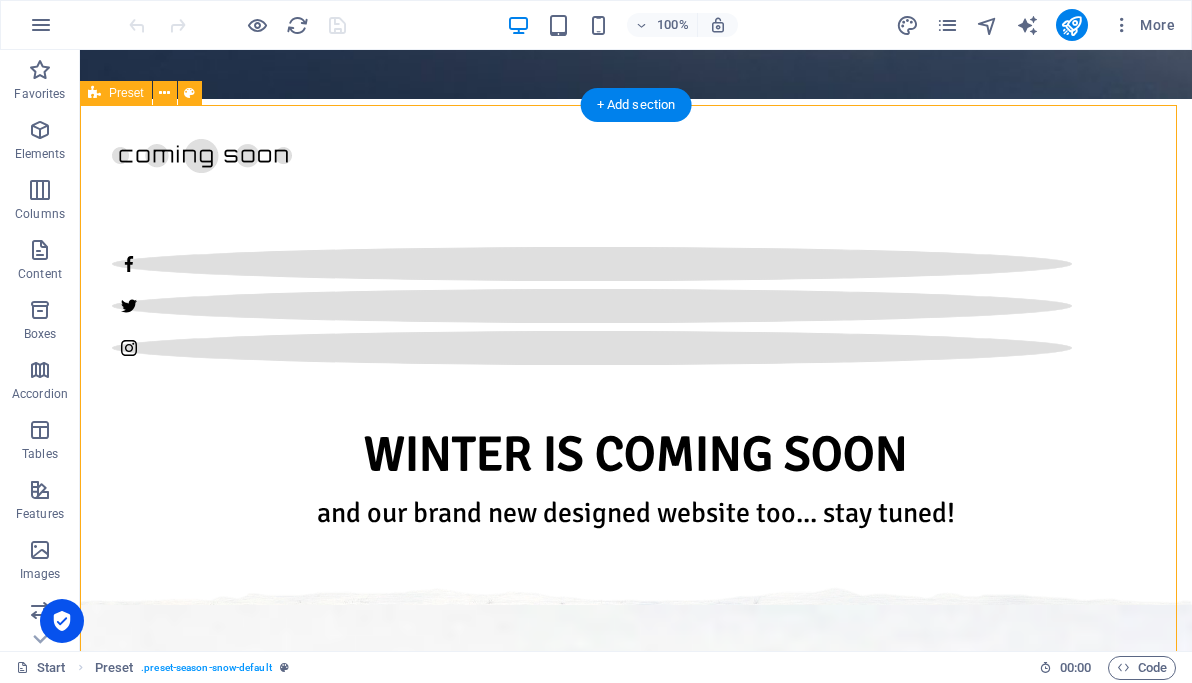 click at bounding box center (636, 2758) 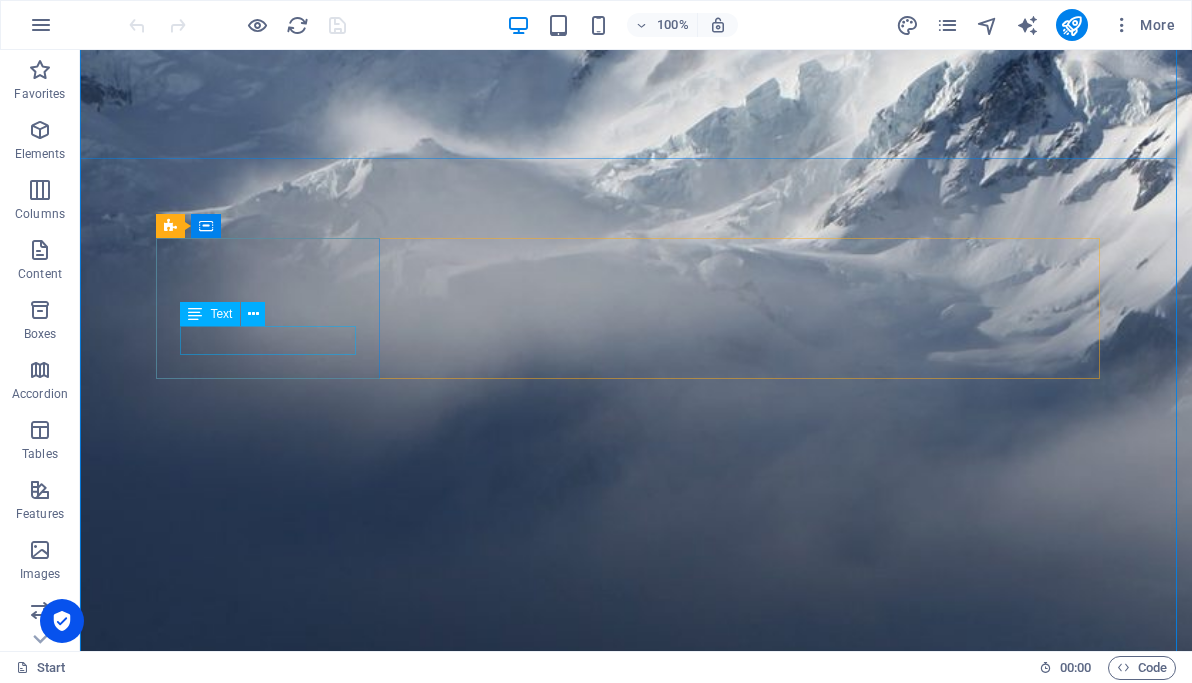 scroll, scrollTop: 196, scrollLeft: 0, axis: vertical 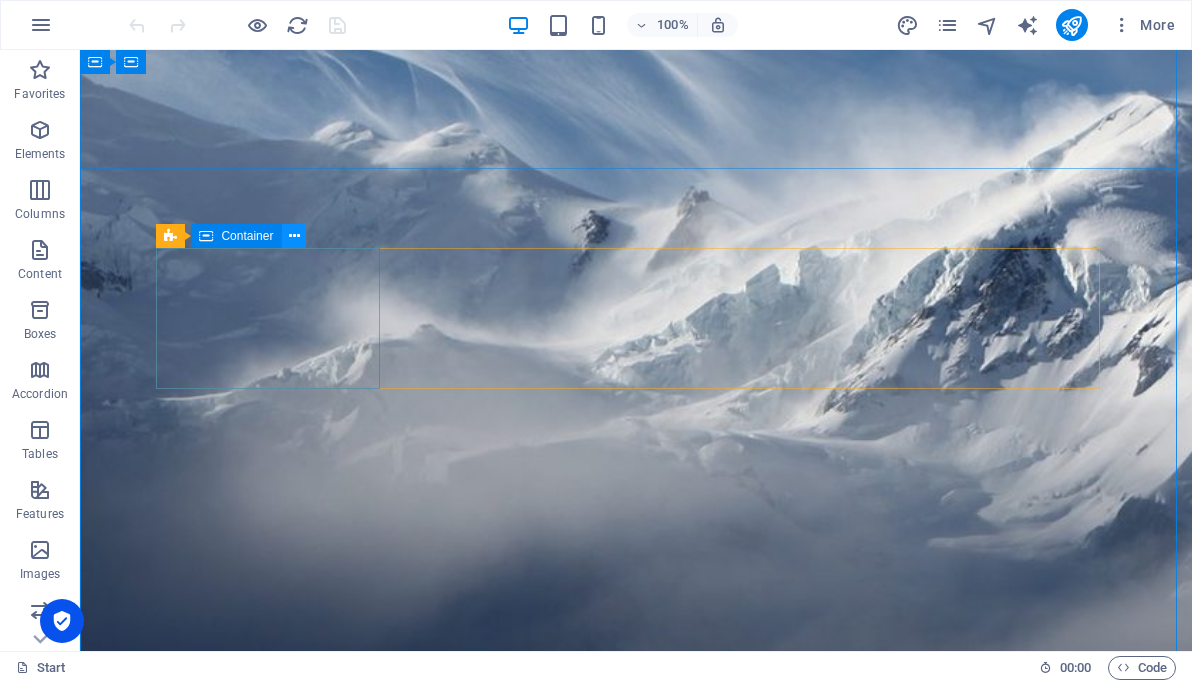 click at bounding box center [294, 236] 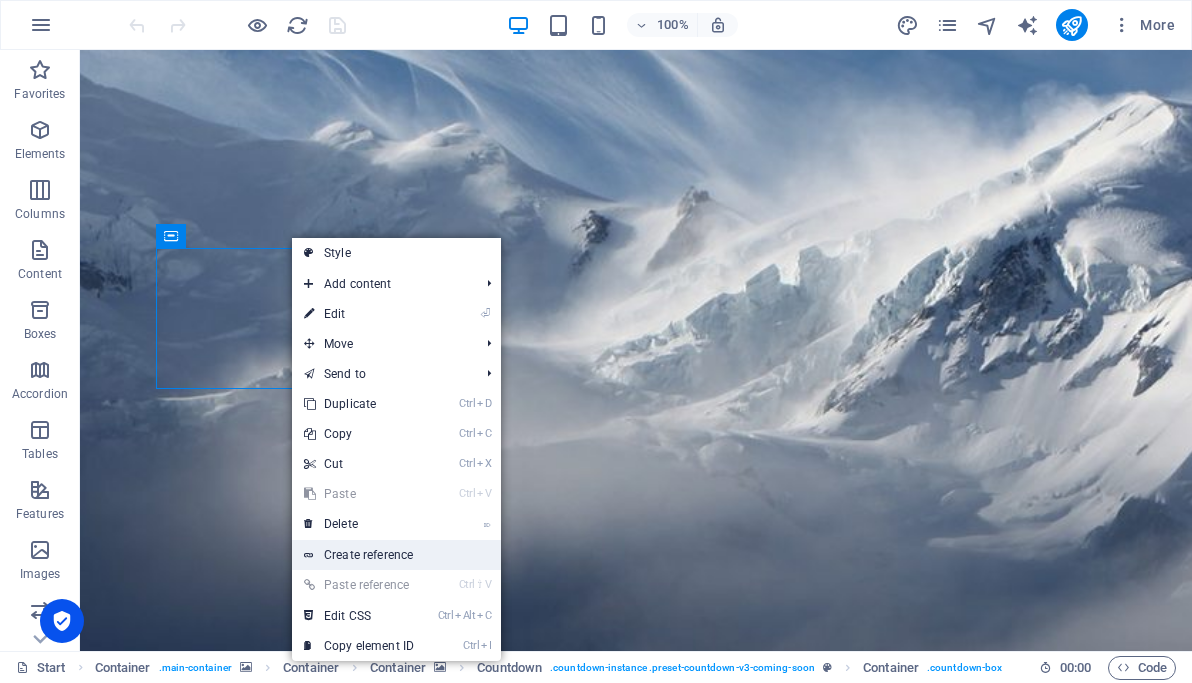 click on "Create reference" at bounding box center [396, 555] 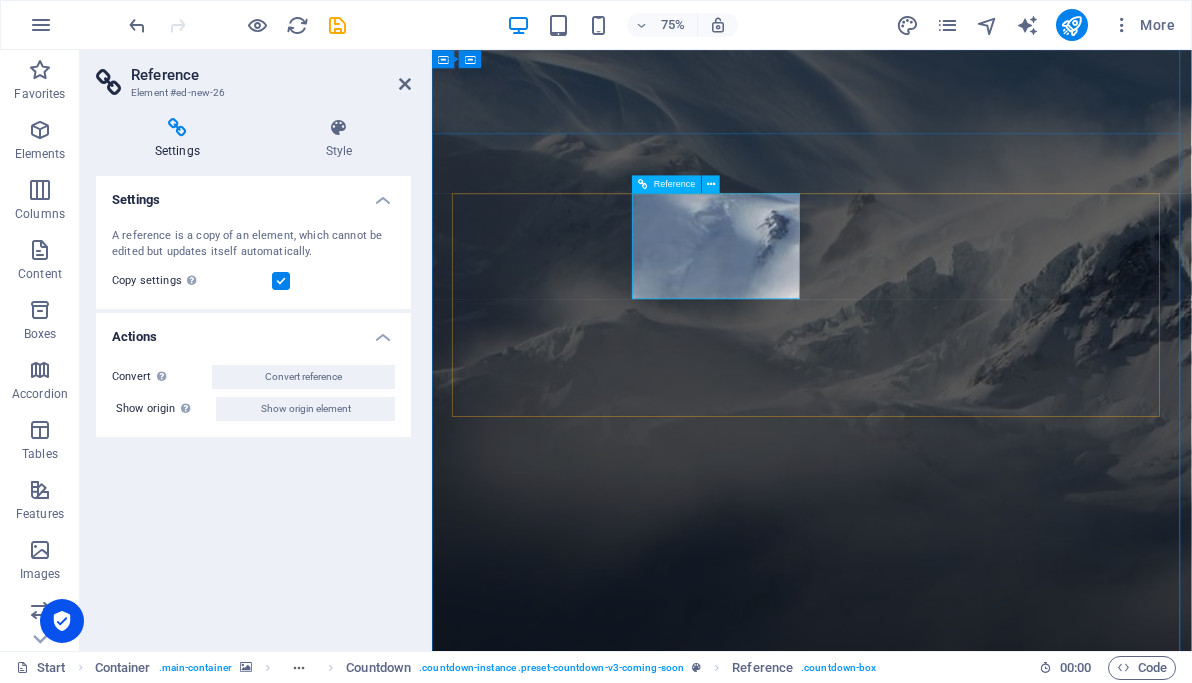 click on "0" at bounding box center [579, 2615] 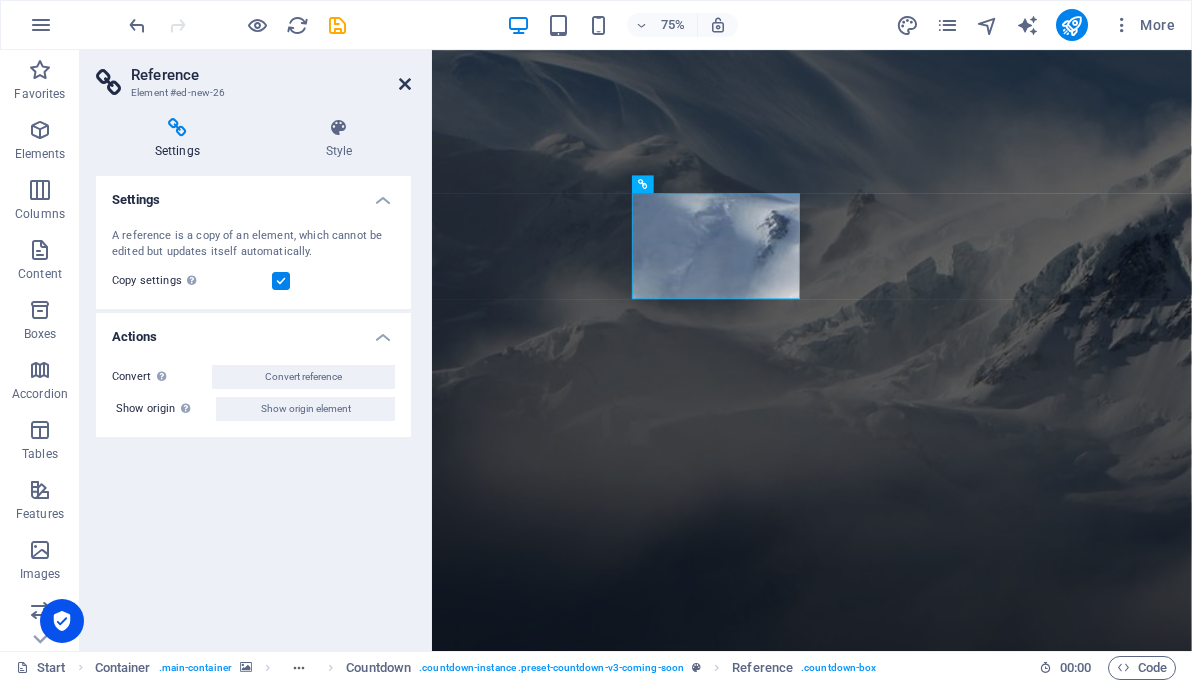 click at bounding box center [405, 84] 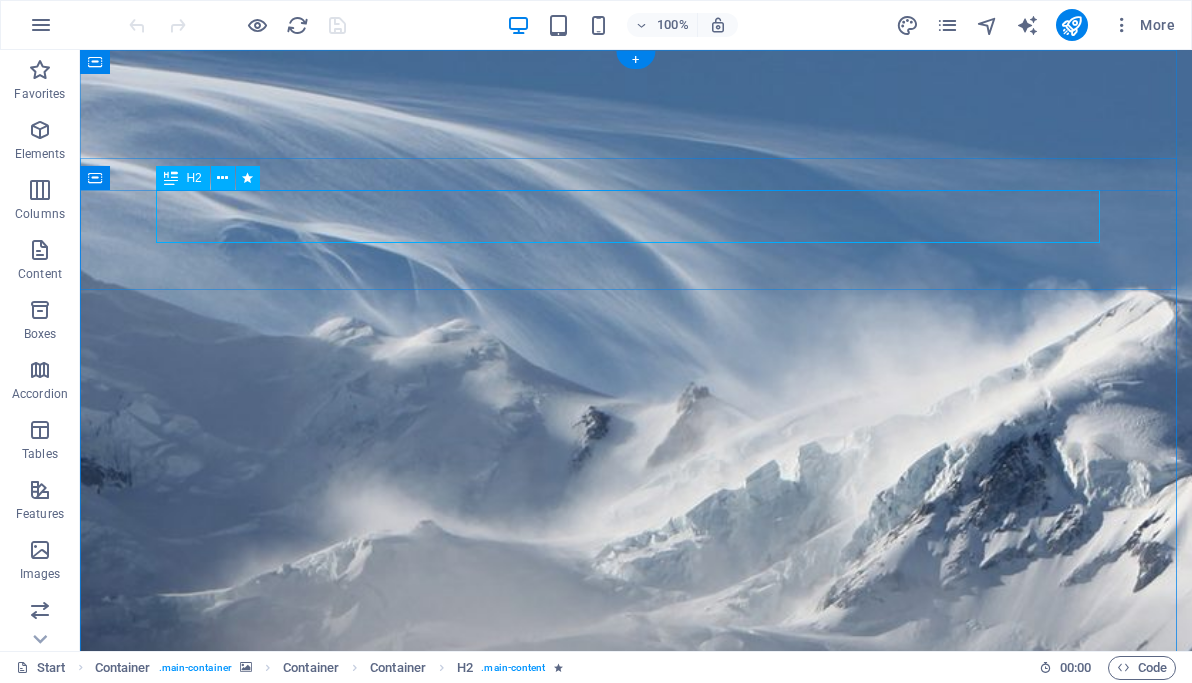scroll, scrollTop: 0, scrollLeft: 0, axis: both 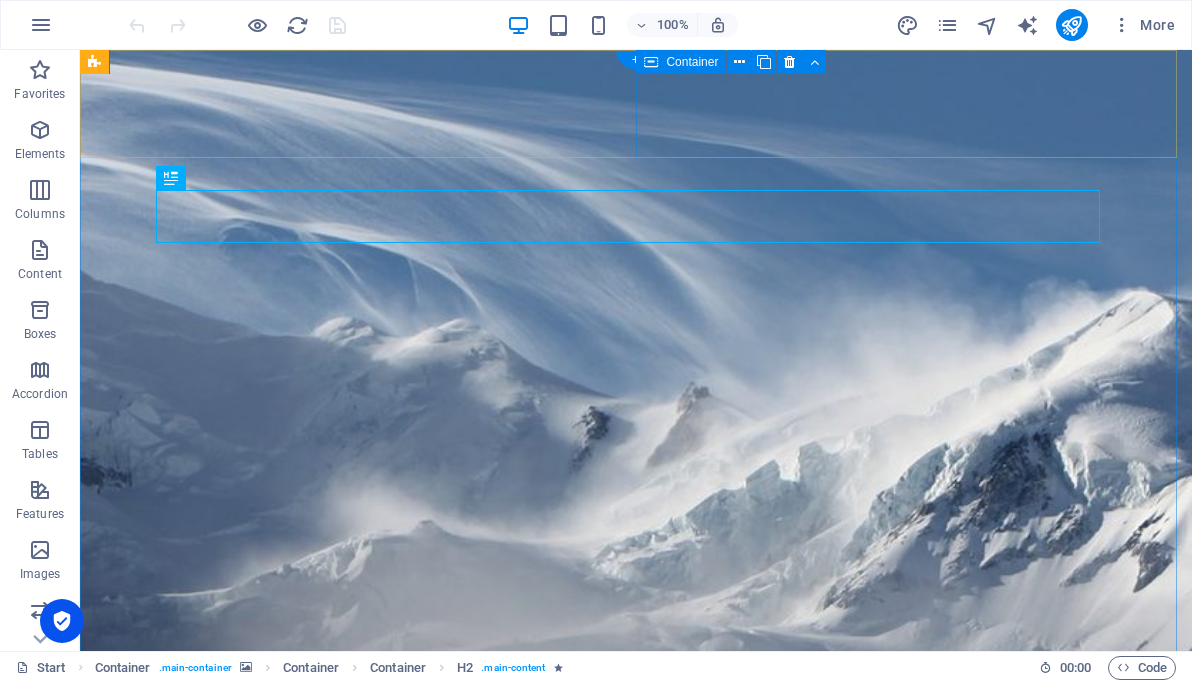 click at bounding box center [636, 1253] 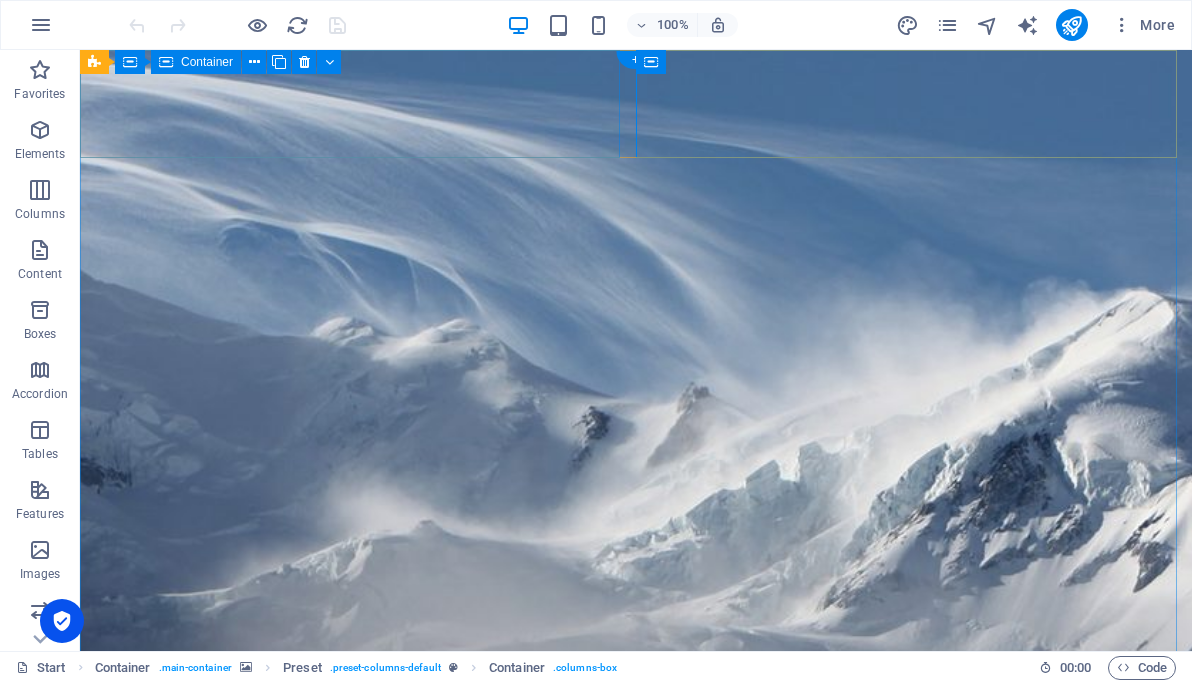 click at bounding box center [636, 1100] 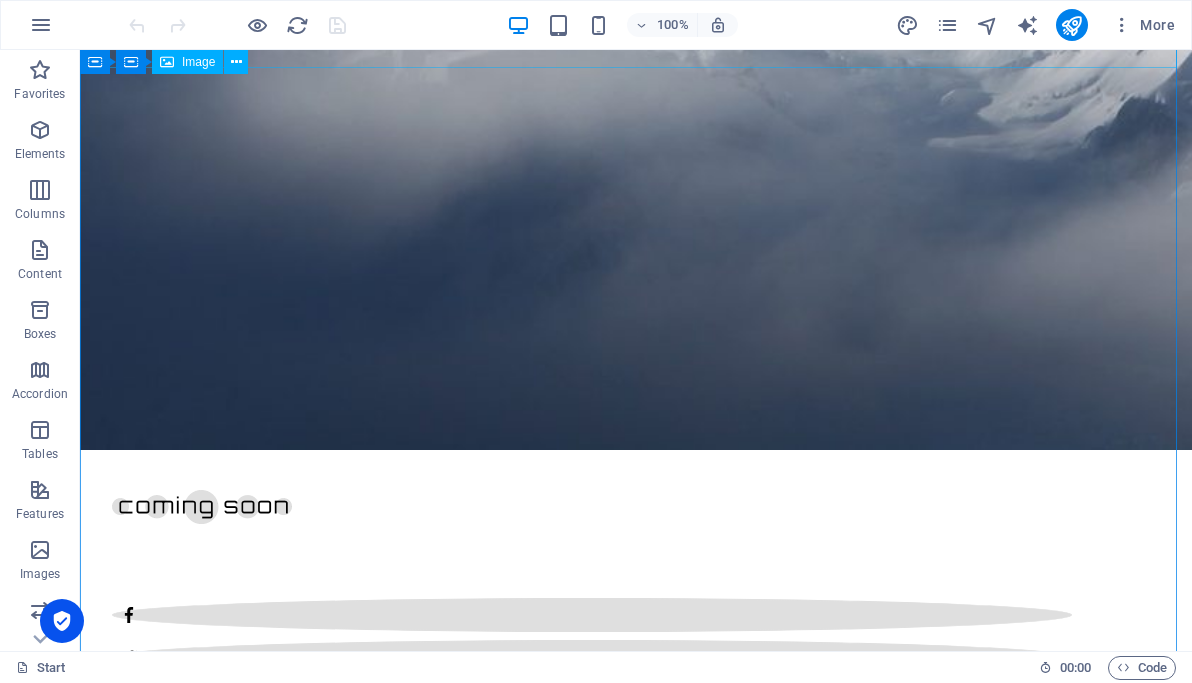 scroll, scrollTop: 296, scrollLeft: 0, axis: vertical 